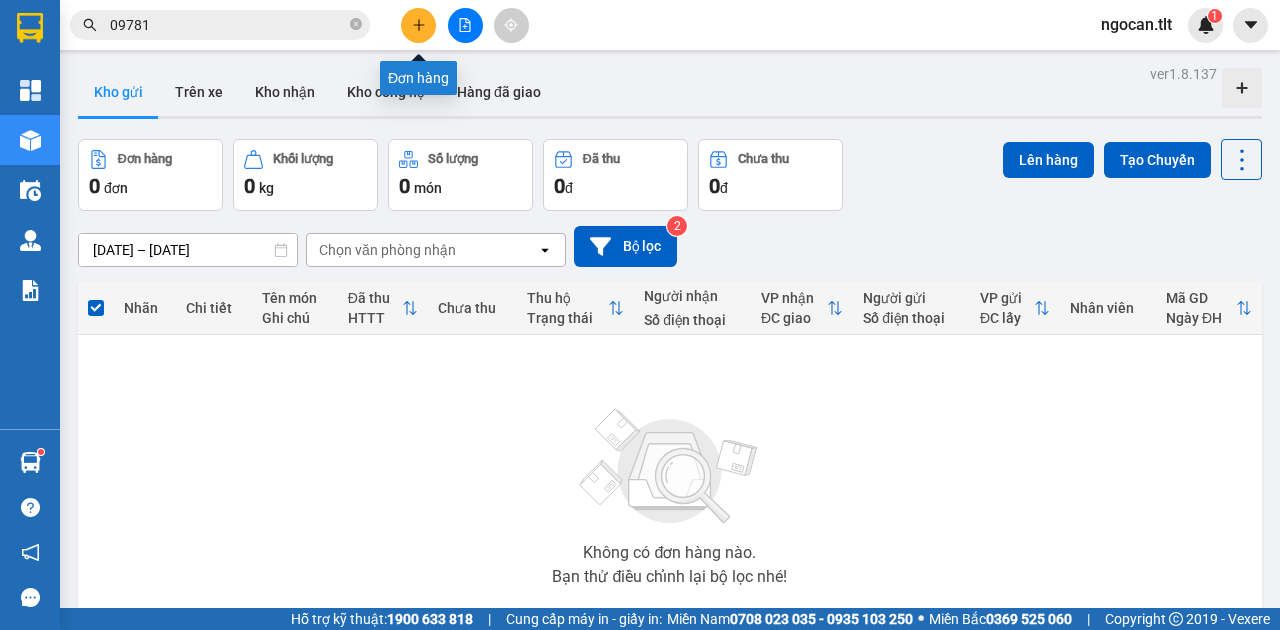 click at bounding box center (418, 25) 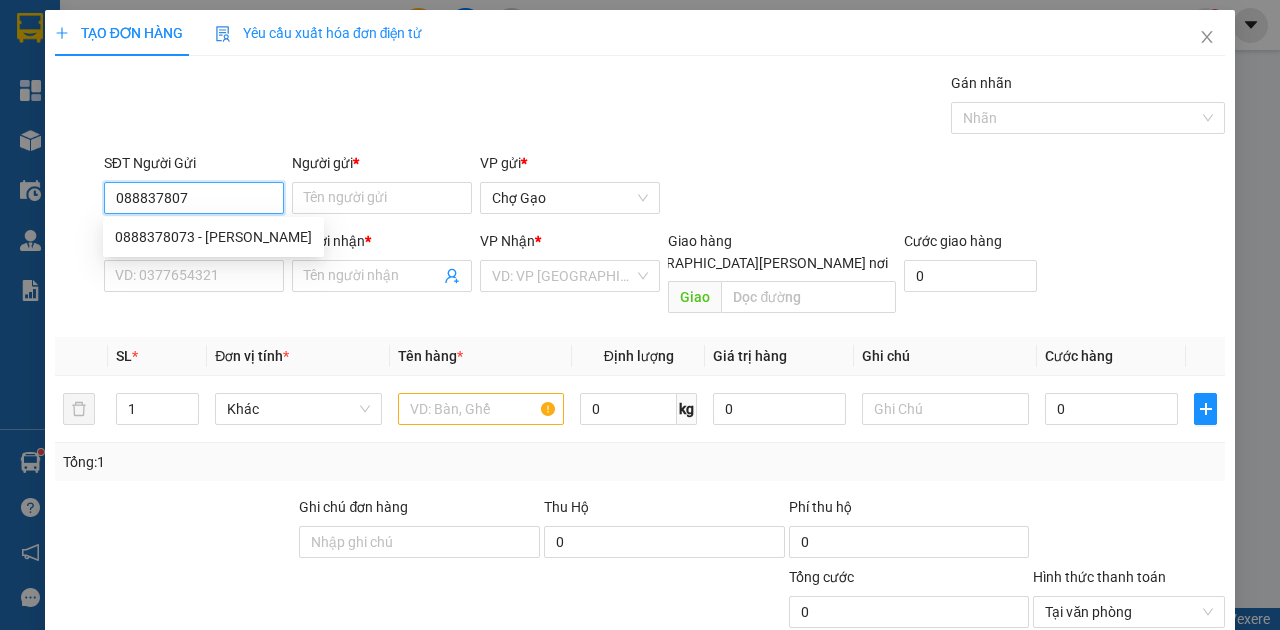 type on "0888378073" 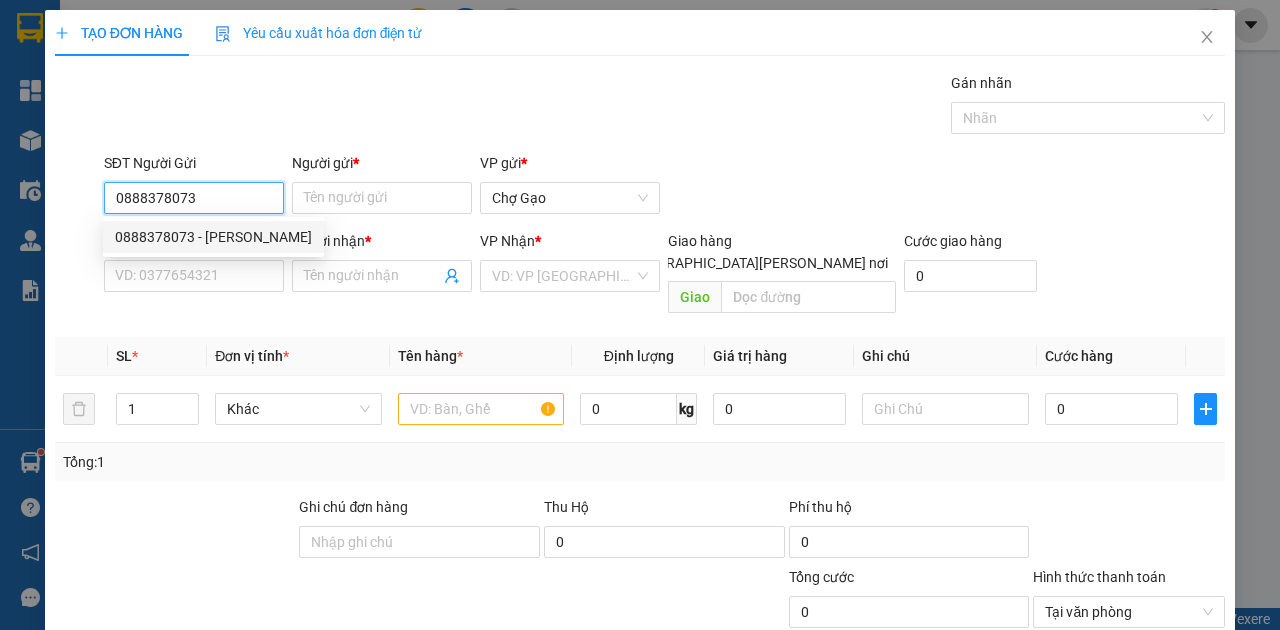 click on "0888378073 - [PERSON_NAME]" at bounding box center (213, 237) 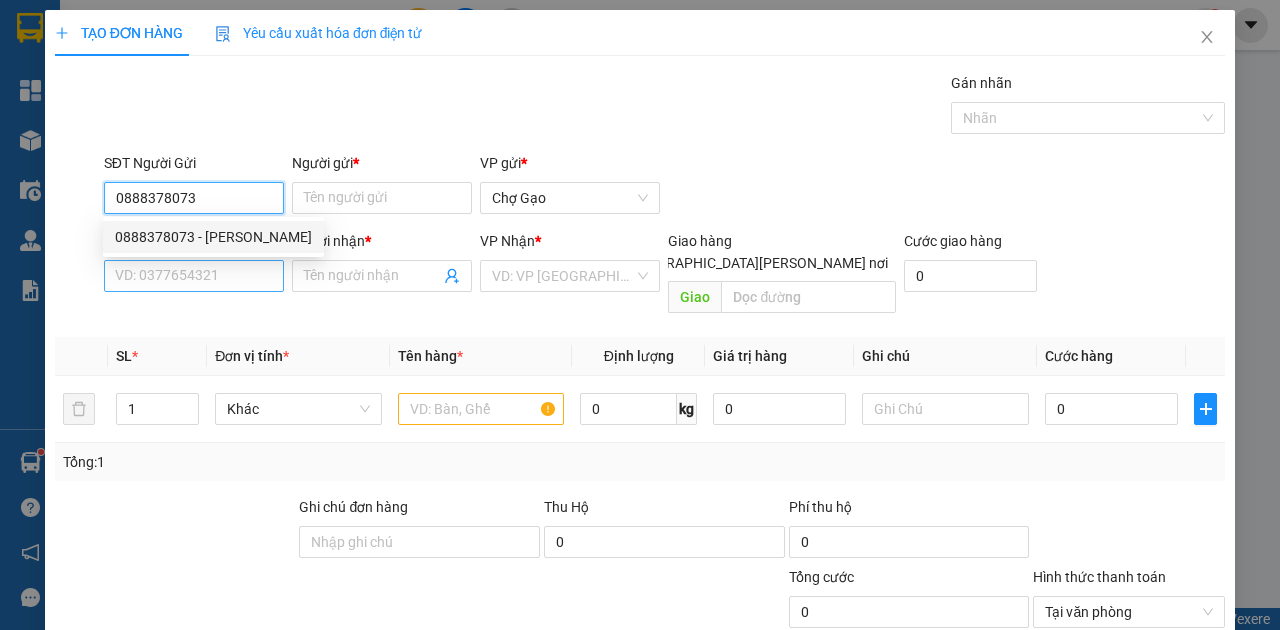 type on "HIẾU" 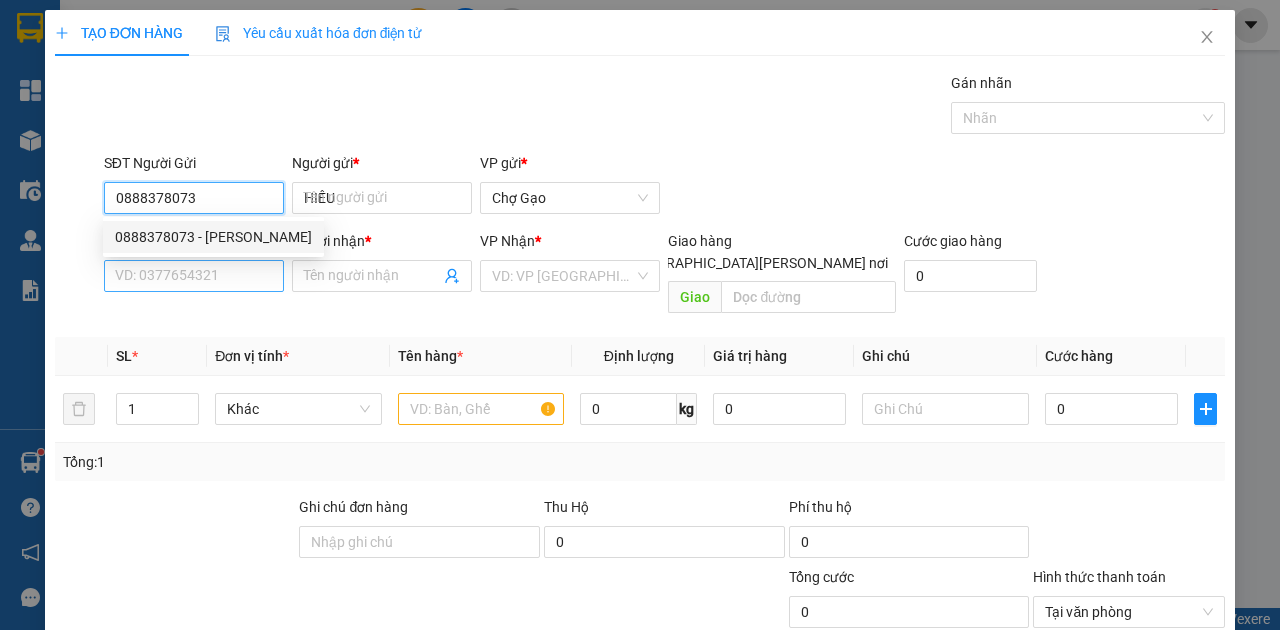type on "0888378073" 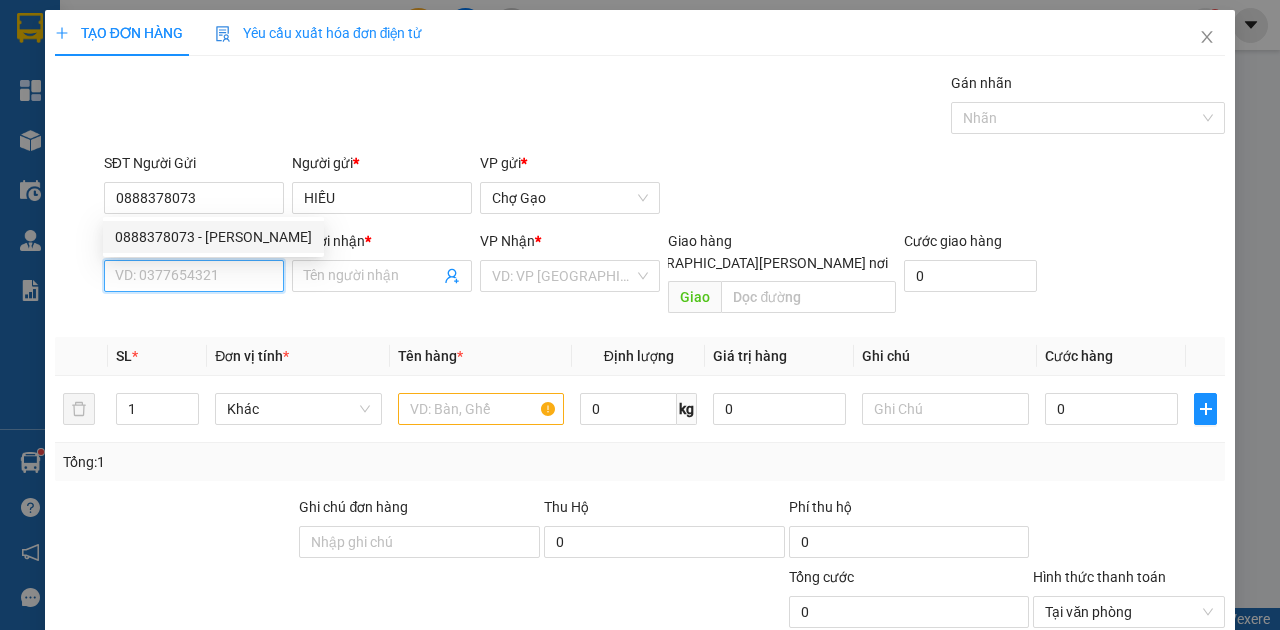 click on "SĐT Người Nhận  *" at bounding box center [194, 276] 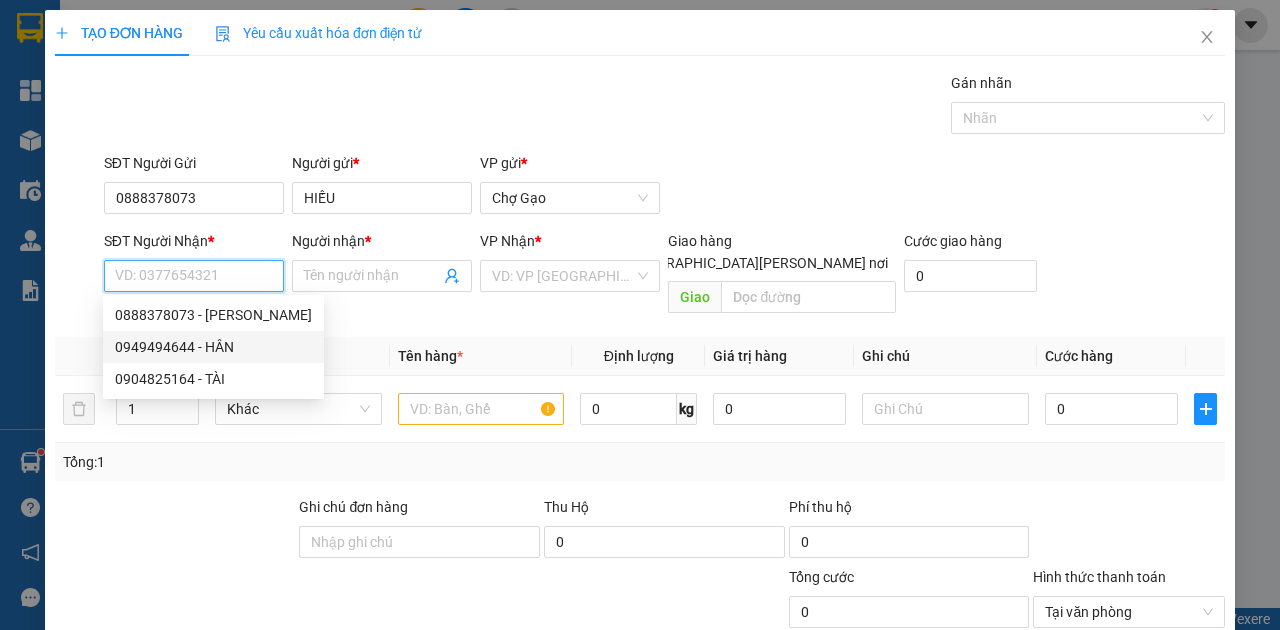 click on "0949494644 - HÂN" at bounding box center [213, 347] 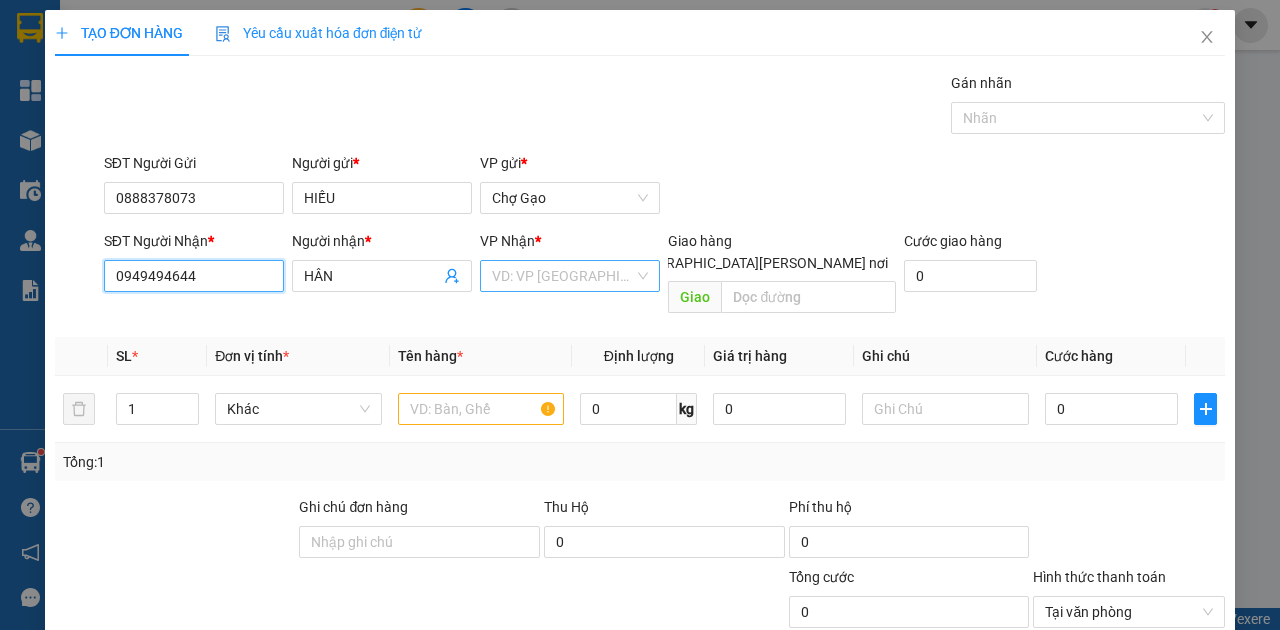 click on "VD: VP [GEOGRAPHIC_DATA]" at bounding box center [570, 276] 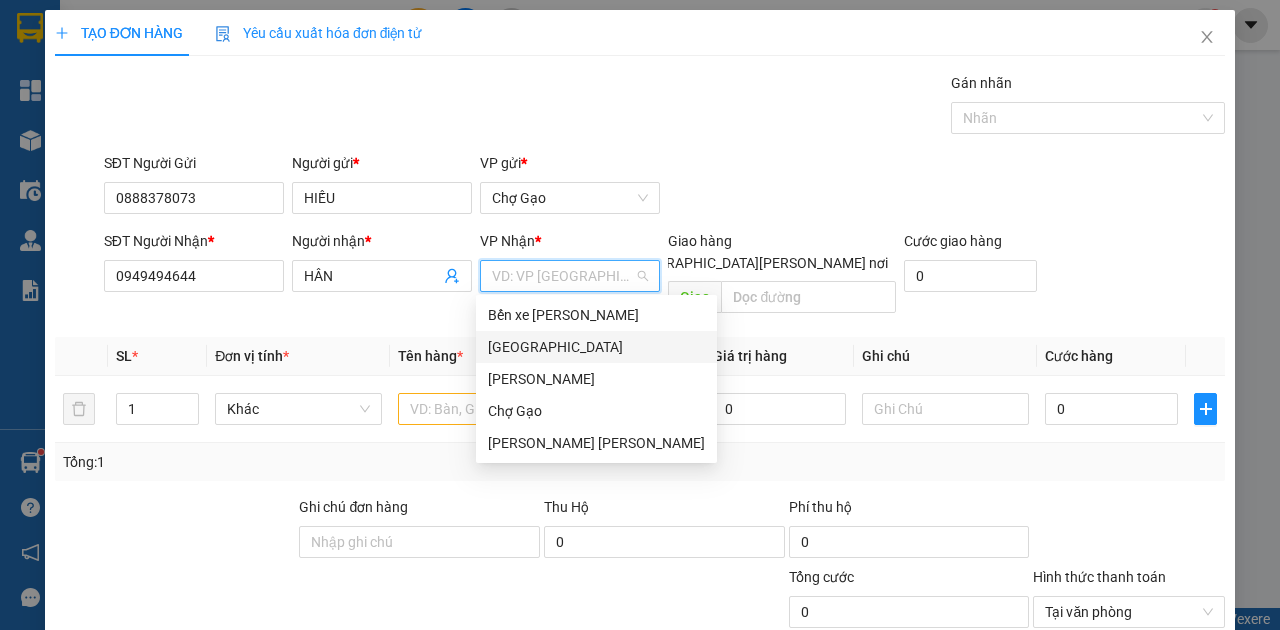 click on "[GEOGRAPHIC_DATA]" at bounding box center [596, 347] 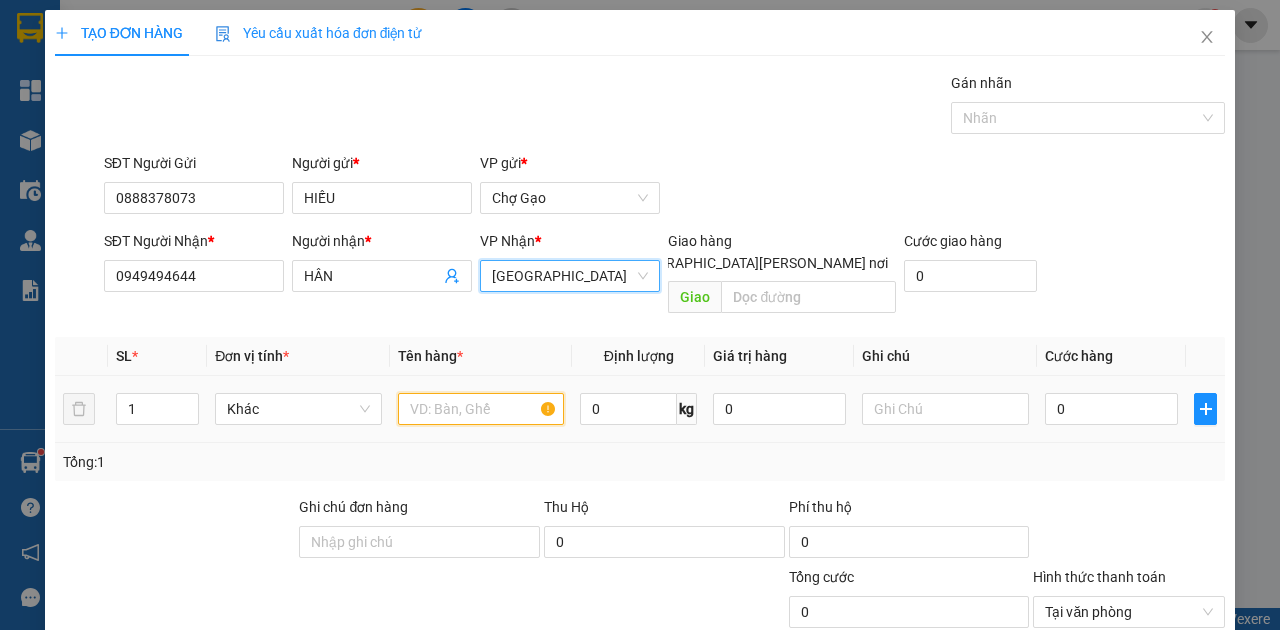 click at bounding box center (481, 409) 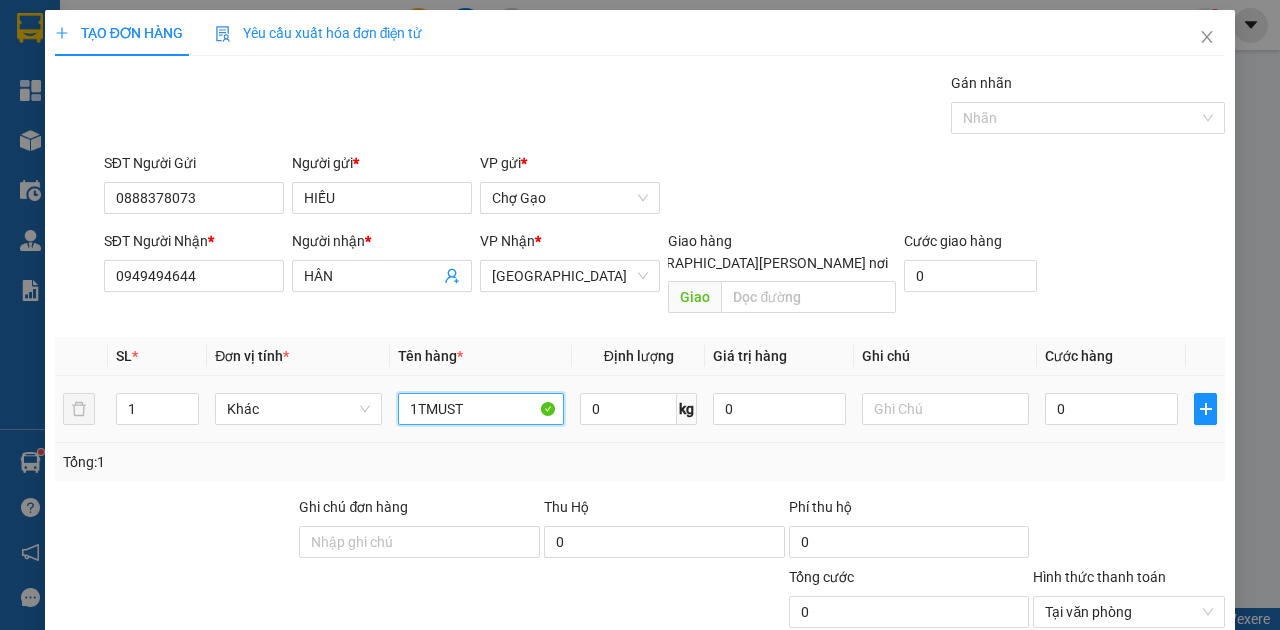 type on "1TMUST" 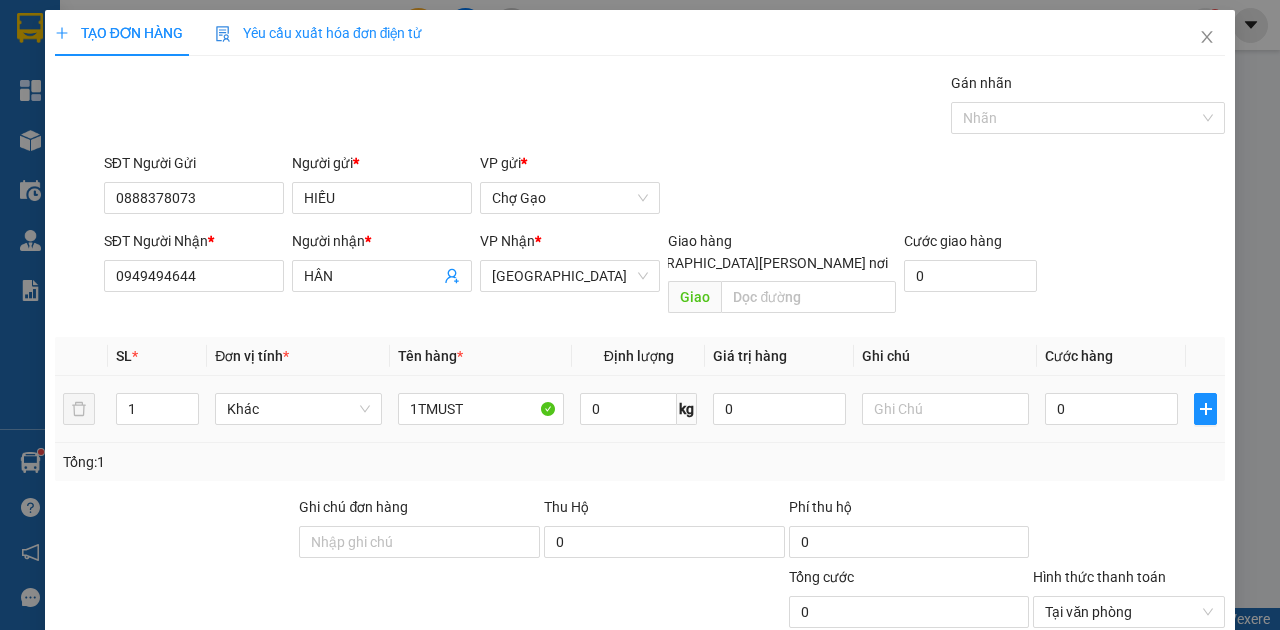click on "0" at bounding box center [1111, 409] 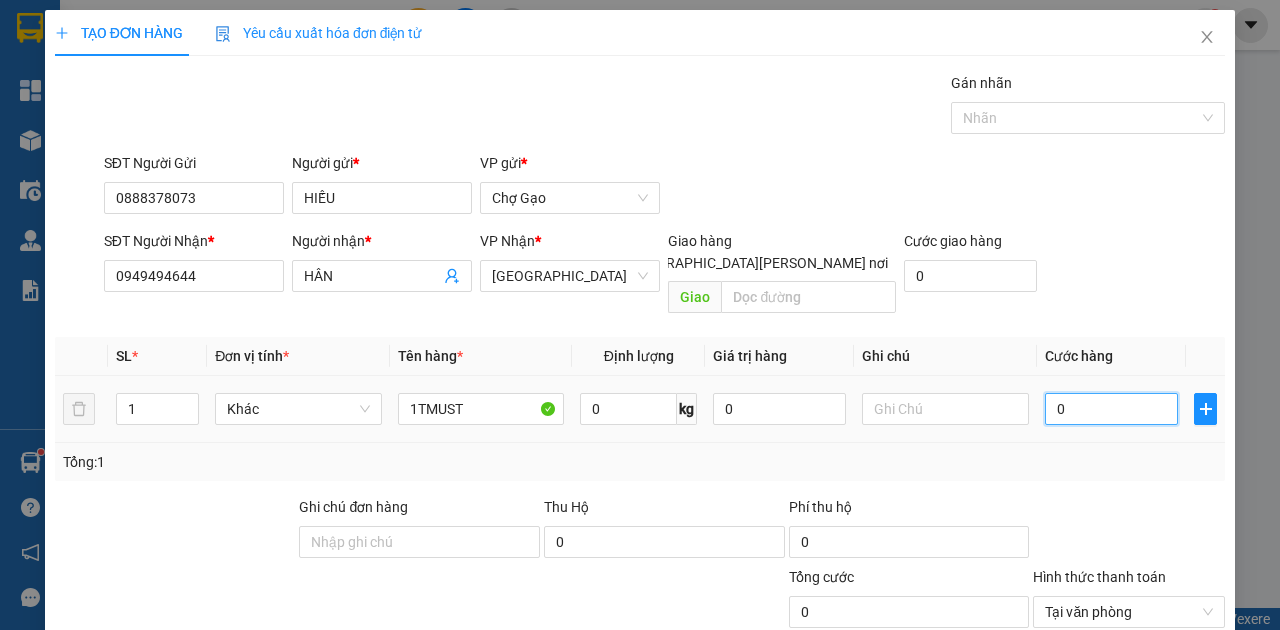 click on "0" at bounding box center (1111, 409) 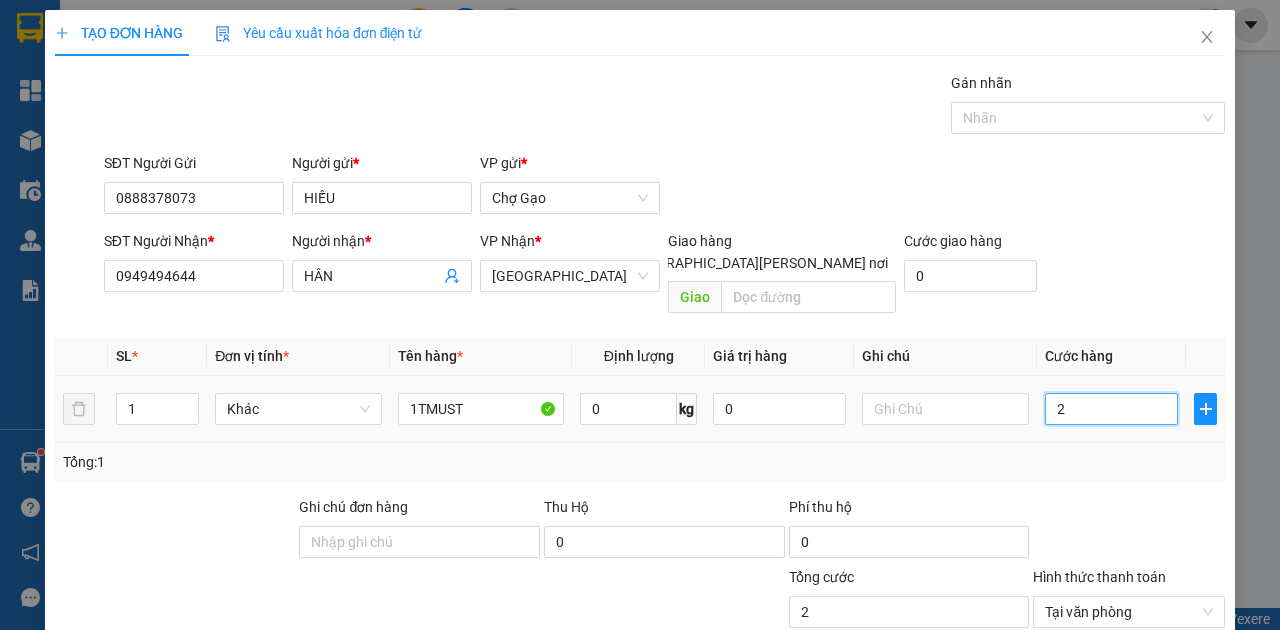 type on "25" 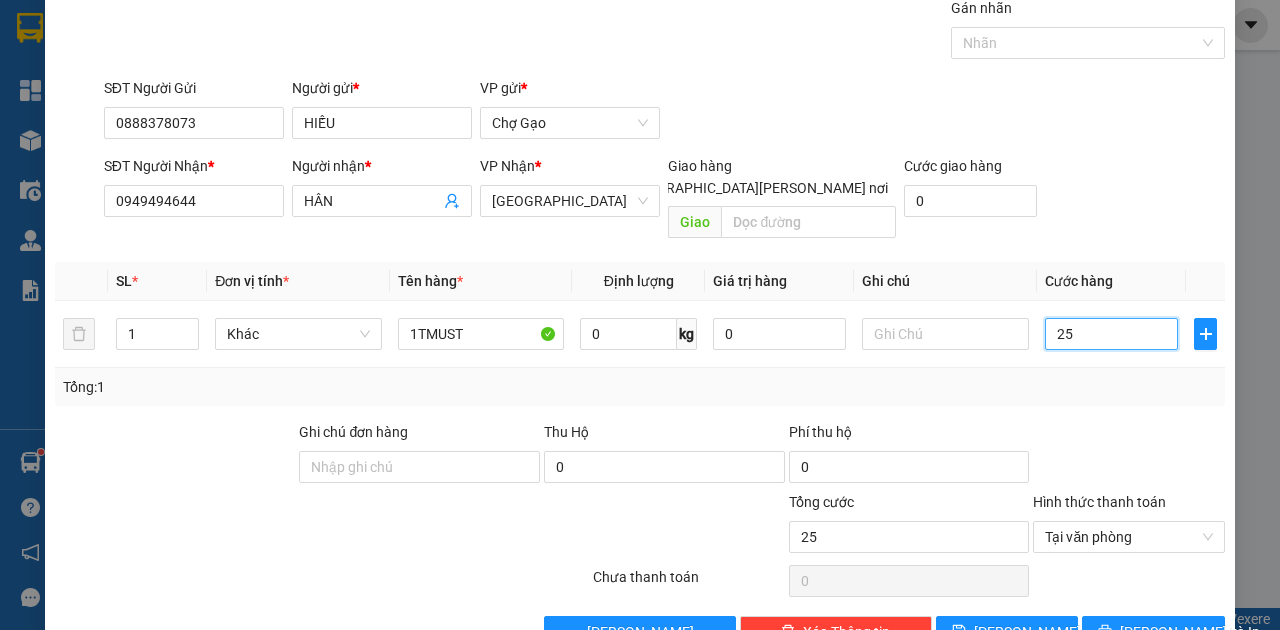 scroll, scrollTop: 107, scrollLeft: 0, axis: vertical 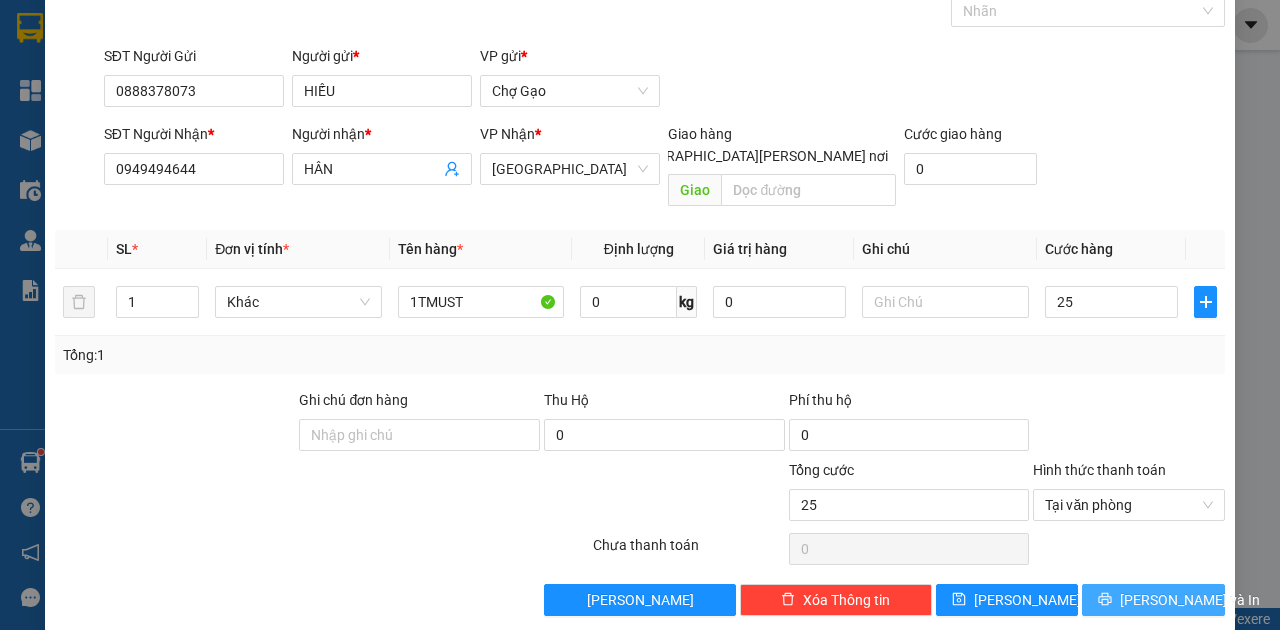 type on "25.000" 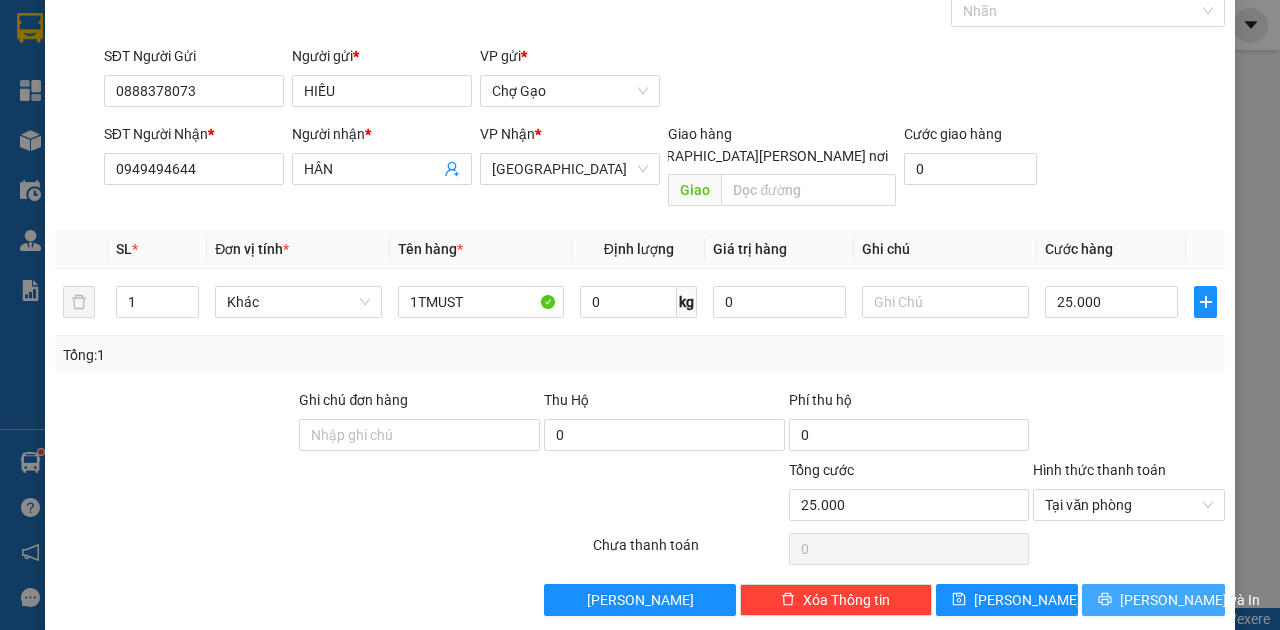 click on "[PERSON_NAME] và In" at bounding box center [1190, 600] 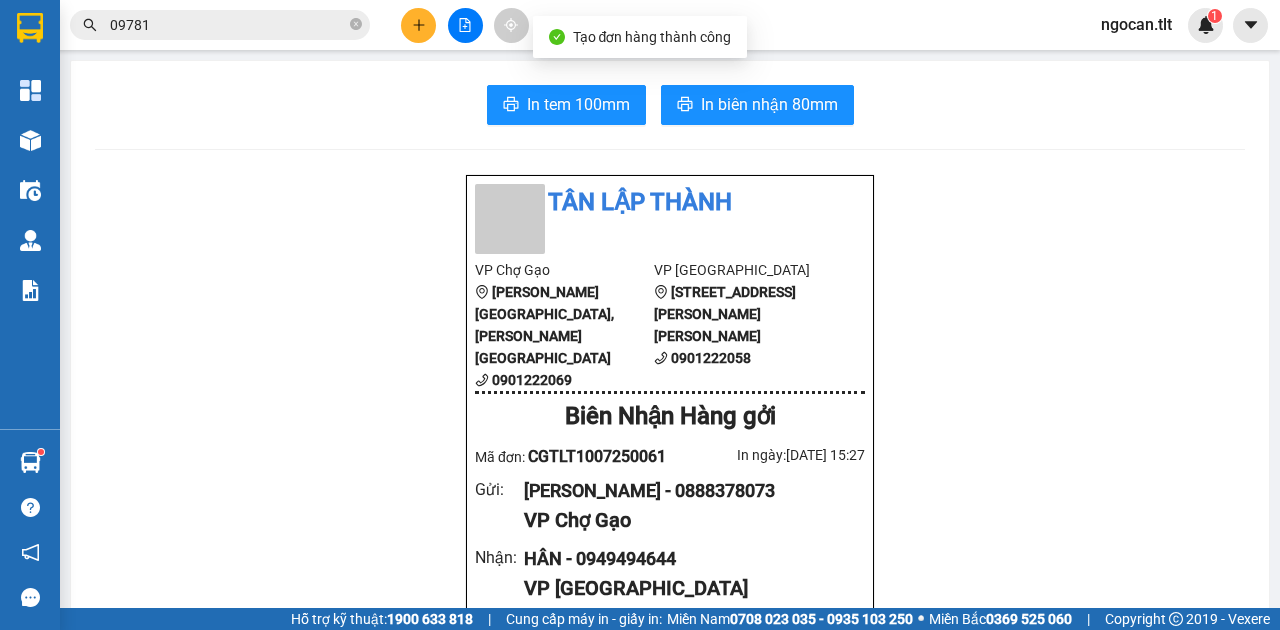 drag, startPoint x: 810, startPoint y: 82, endPoint x: 808, endPoint y: 92, distance: 10.198039 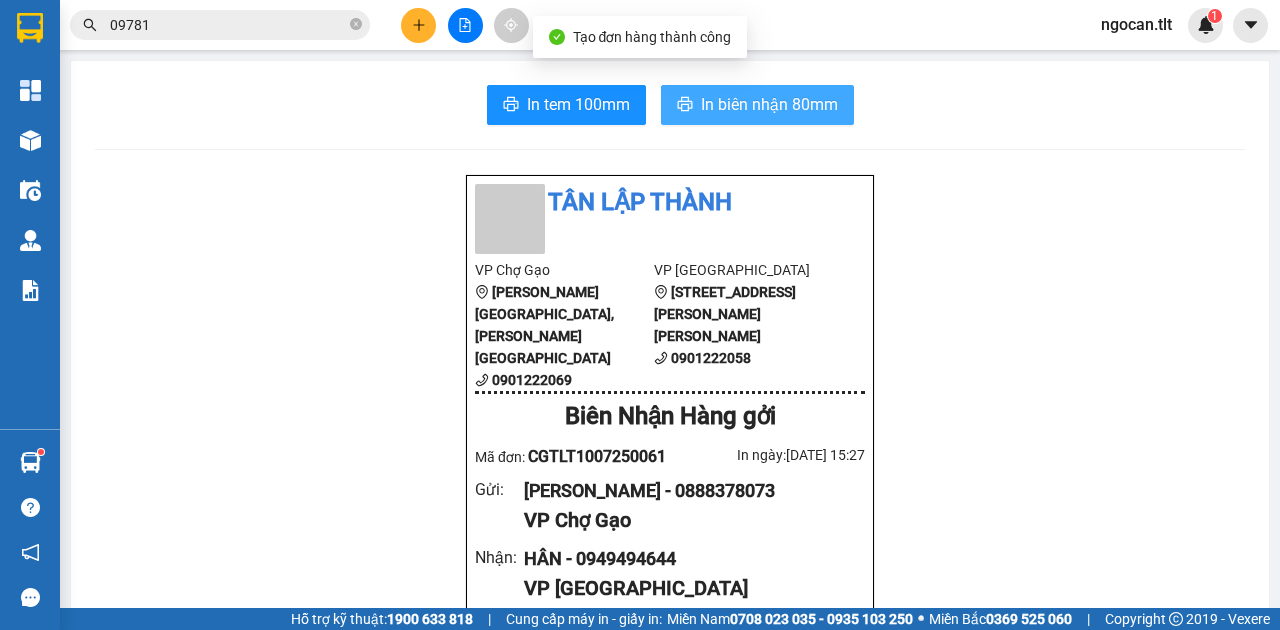 click on "In biên nhận 80mm" at bounding box center (757, 105) 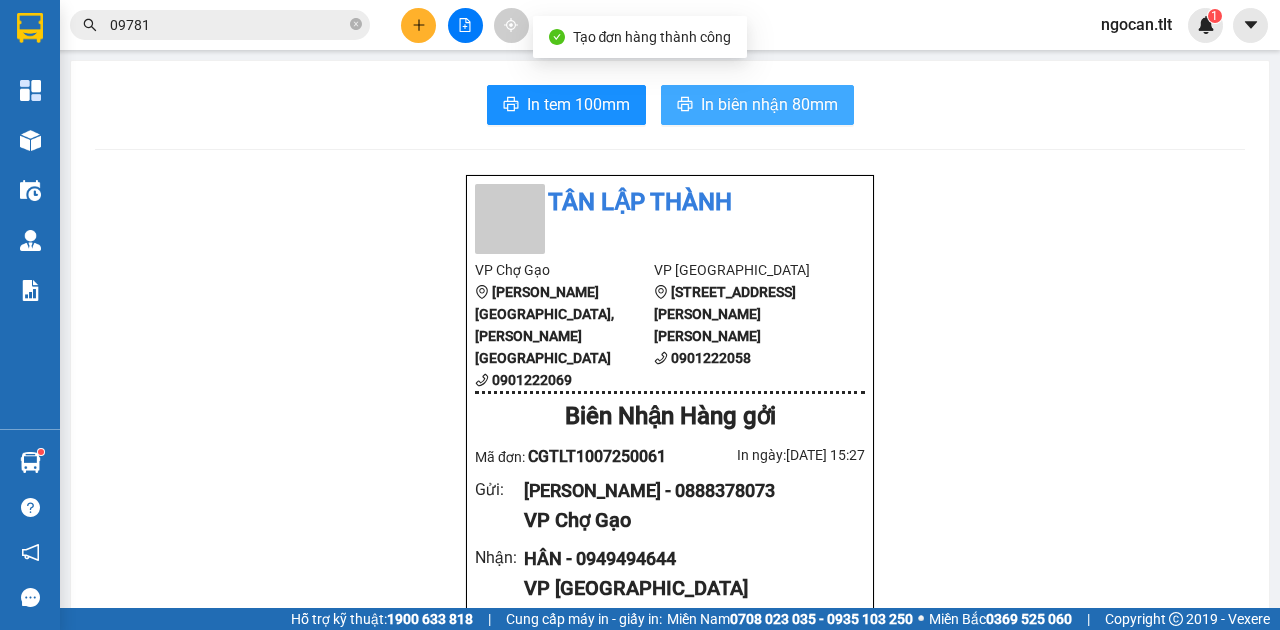 scroll, scrollTop: 0, scrollLeft: 0, axis: both 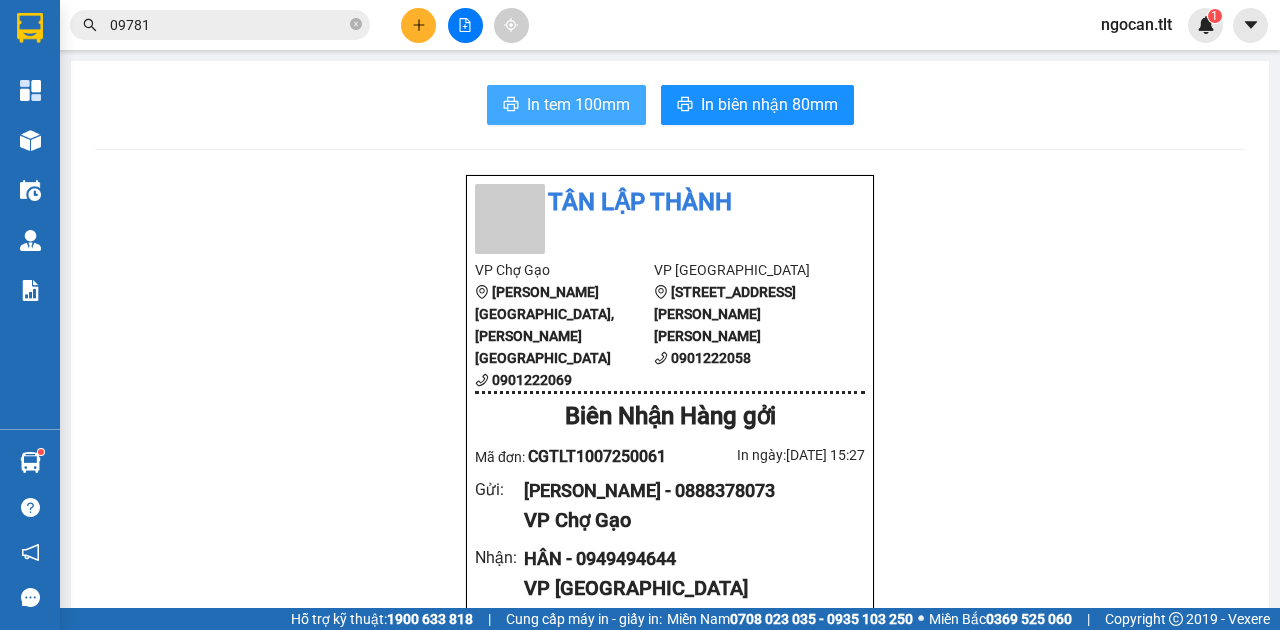 click on "In tem 100mm
In [PERSON_NAME] 80mm Tân Lập [PERSON_NAME] [PERSON_NAME] Gạo   [PERSON_NAME][GEOGRAPHIC_DATA],[PERSON_NAME] Gạo   0901222069 VP [GEOGRAPHIC_DATA]   [GEOGRAPHIC_DATA][PERSON_NAME][PERSON_NAME] 5   0901222058 [PERSON_NAME] Hàng gởi Mã đơn:   CGTLT1007250061 In ngày:  [DATE]   15:27 Gửi :   [PERSON_NAME] - 0888378073 [PERSON_NAME] [PERSON_NAME] :   HÂN - 0949494644 VP [GEOGRAPHIC_DATA] Tên (giá trị hàng) [PERSON_NAME] món hàng Khác - 1TMUST   (0) 1 25.000 [PERSON_NAME] 1 25.000 Loading... Đã Thu : 25.000 VND [PERSON_NAME] thu : 0 VND [PERSON_NAME] định [PERSON_NAME]/gửi hàng : Hàng [PERSON_NAME] 7 ngày, nhà xe [PERSON_NAME] [PERSON_NAME] [PERSON_NAME], thất lạc. Nhà xe không bồi [PERSON_NAME] khi vận chuyển hàng [PERSON_NAME]. Hàng [PERSON_NAME] [PERSON_NAME] giá trị nếu thất lạc nhà xe chỉ bồi [PERSON_NAME] tối đa 10 lần cước vận chuyển. Đối với [PERSON_NAME] khách [PERSON_NAME] [PERSON_NAME] CMND để đối [PERSON_NAME]. Nhà xe [PERSON_NAME] [PERSON_NAME] với hàng [PERSON_NAME]/hàng [PERSON_NAME] cấm. CGTLT1007250061 Chợ [PERSON_NAME]" at bounding box center (670, 892) 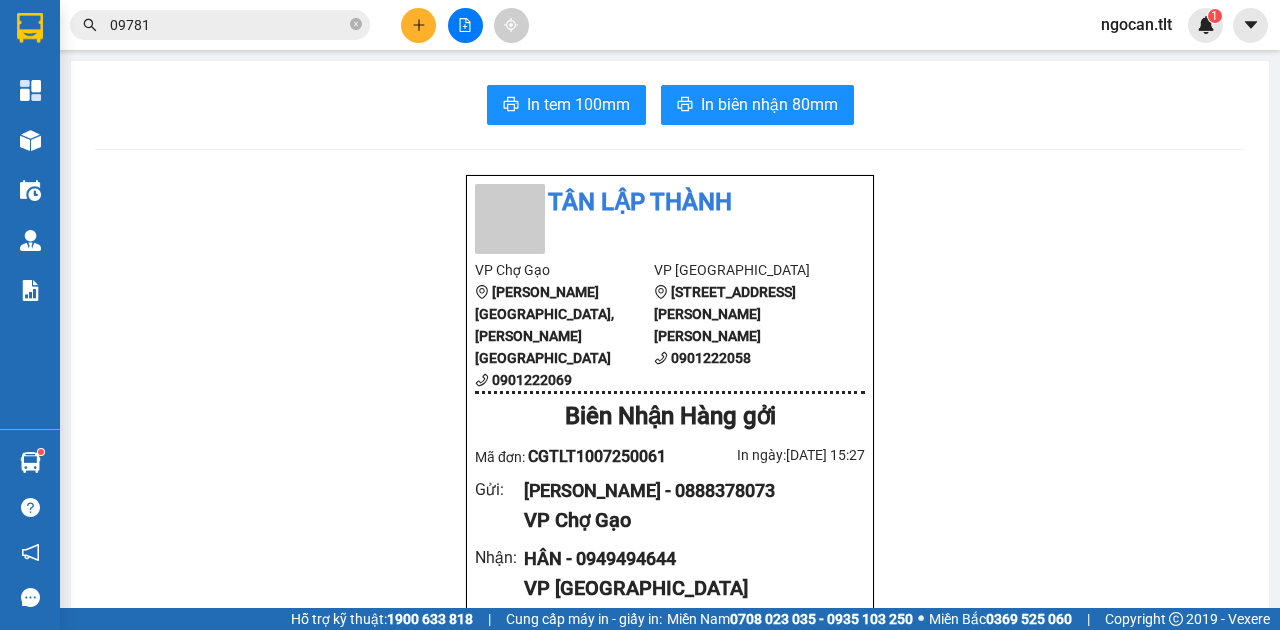click on "In tem 100mm
In [PERSON_NAME] 80mm Tân Lập [PERSON_NAME] [PERSON_NAME] Gạo   [PERSON_NAME][GEOGRAPHIC_DATA],[PERSON_NAME] Gạo   0901222069 VP [GEOGRAPHIC_DATA]   [GEOGRAPHIC_DATA][PERSON_NAME][PERSON_NAME] 5   0901222058 [PERSON_NAME] Hàng gởi Mã đơn:   CGTLT1007250061 In ngày:  [DATE]   15:27 Gửi :   [PERSON_NAME] - 0888378073 [PERSON_NAME] [PERSON_NAME] :   HÂN - 0949494644 VP [GEOGRAPHIC_DATA] Tên (giá trị hàng) [PERSON_NAME] món hàng Khác - 1TMUST   (0) 1 25.000 [PERSON_NAME] 1 25.000 Loading... Đã Thu : 25.000 VND [PERSON_NAME] thu : 0 VND [PERSON_NAME] định [PERSON_NAME]/gửi hàng : Hàng [PERSON_NAME] 7 ngày, nhà xe [PERSON_NAME] [PERSON_NAME] [PERSON_NAME], thất lạc. Nhà xe không bồi [PERSON_NAME] khi vận chuyển hàng [PERSON_NAME]. Hàng [PERSON_NAME] [PERSON_NAME] giá trị nếu thất lạc nhà xe chỉ bồi [PERSON_NAME] tối đa 10 lần cước vận chuyển. Đối với [PERSON_NAME] khách [PERSON_NAME] [PERSON_NAME] CMND để đối [PERSON_NAME]. Nhà xe [PERSON_NAME] [PERSON_NAME] với hàng [PERSON_NAME]/hàng [PERSON_NAME] cấm. CGTLT1007250061 Chợ [PERSON_NAME]" at bounding box center (670, 892) 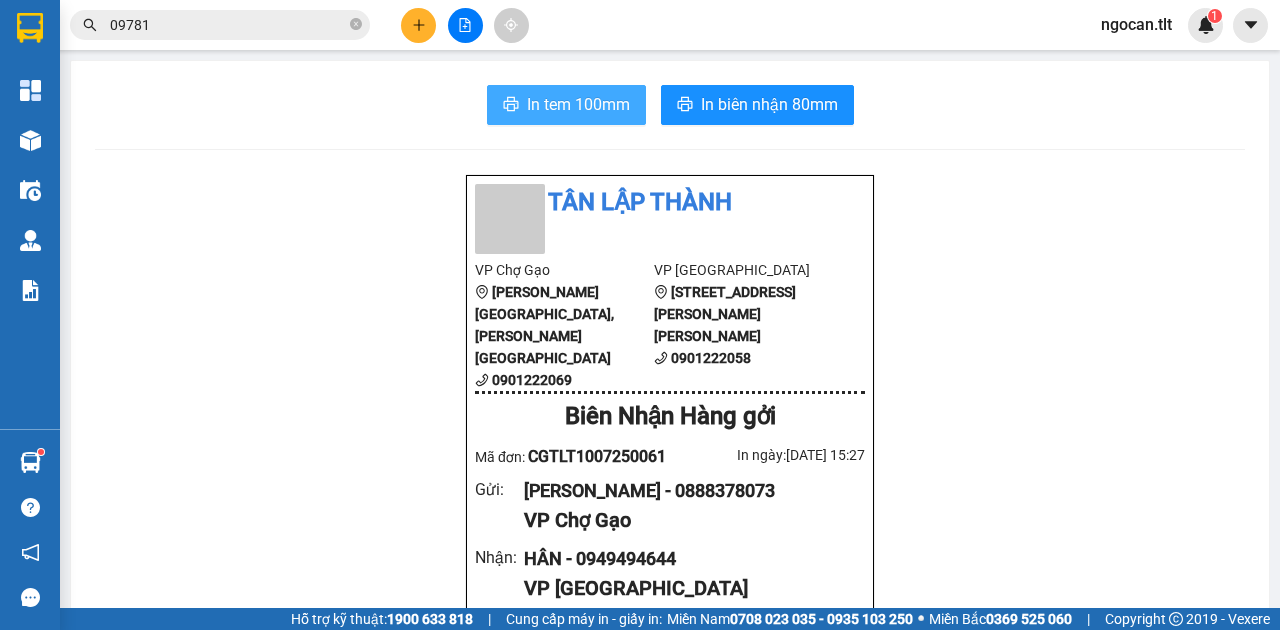 click on "In tem 100mm" at bounding box center (578, 104) 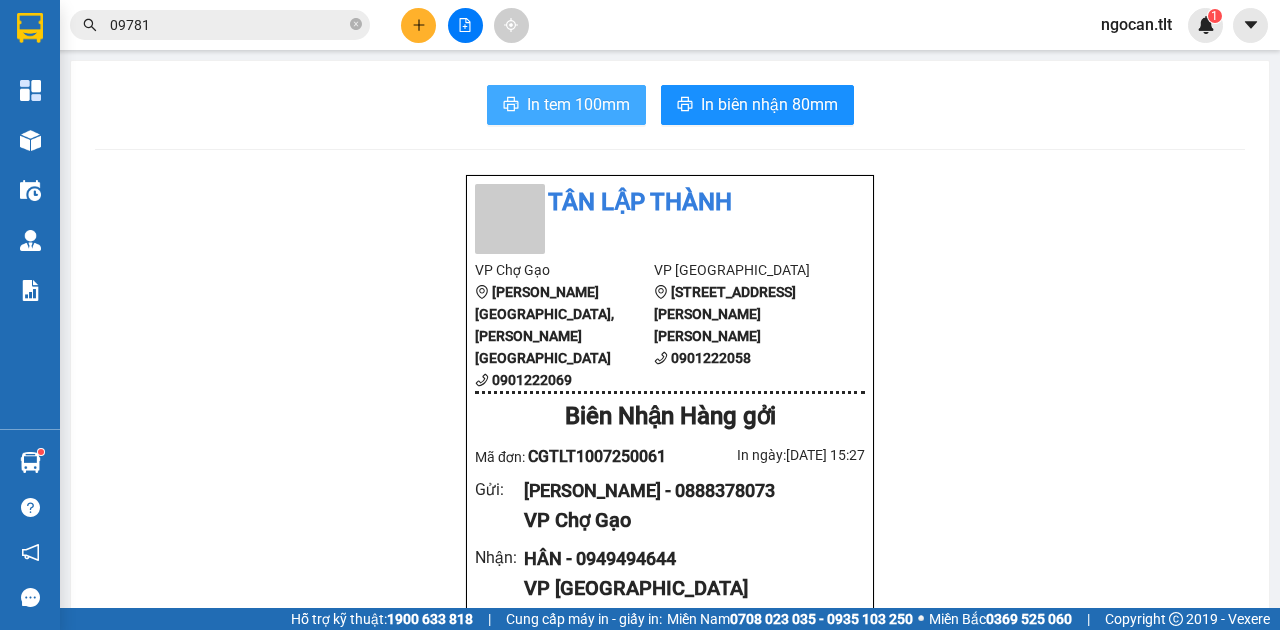 scroll, scrollTop: 0, scrollLeft: 0, axis: both 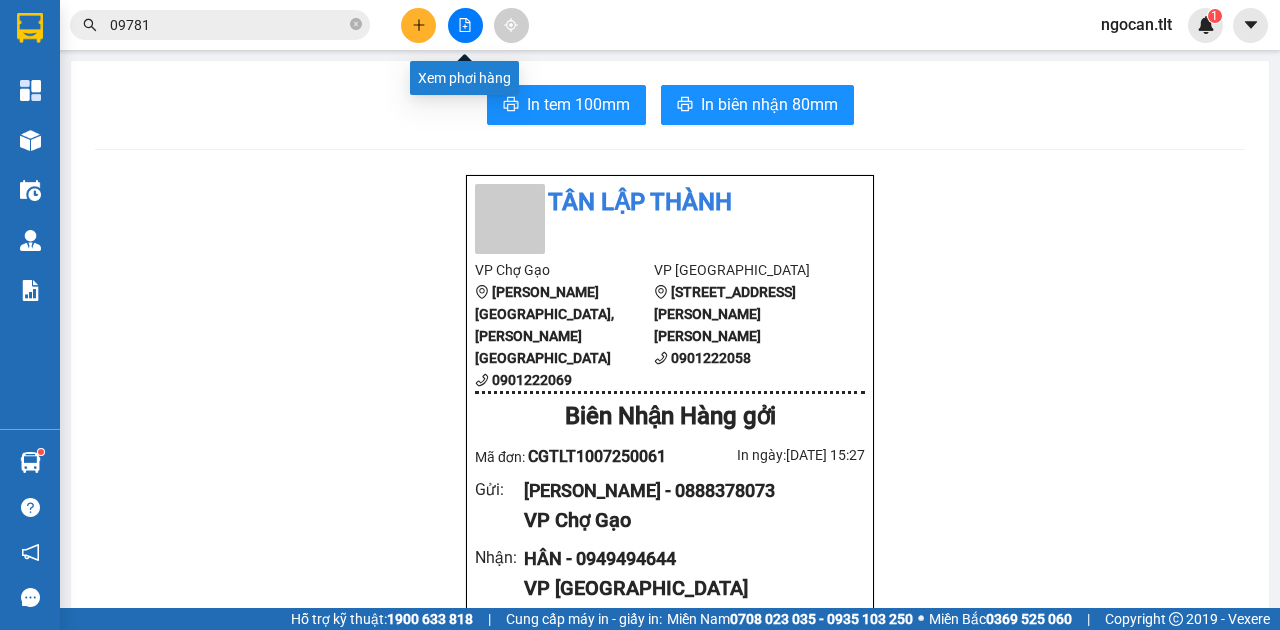 drag, startPoint x: 447, startPoint y: 20, endPoint x: 481, endPoint y: 58, distance: 50.990196 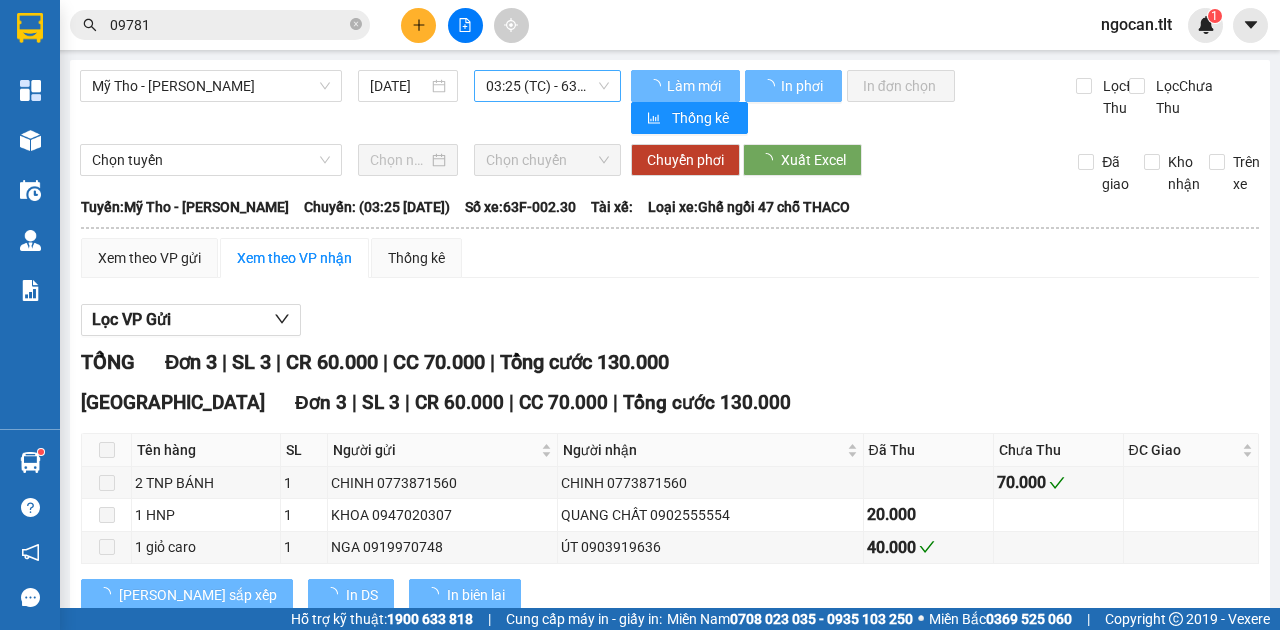 click on "03:25   (TC)   - 63F-002.30" at bounding box center [547, 86] 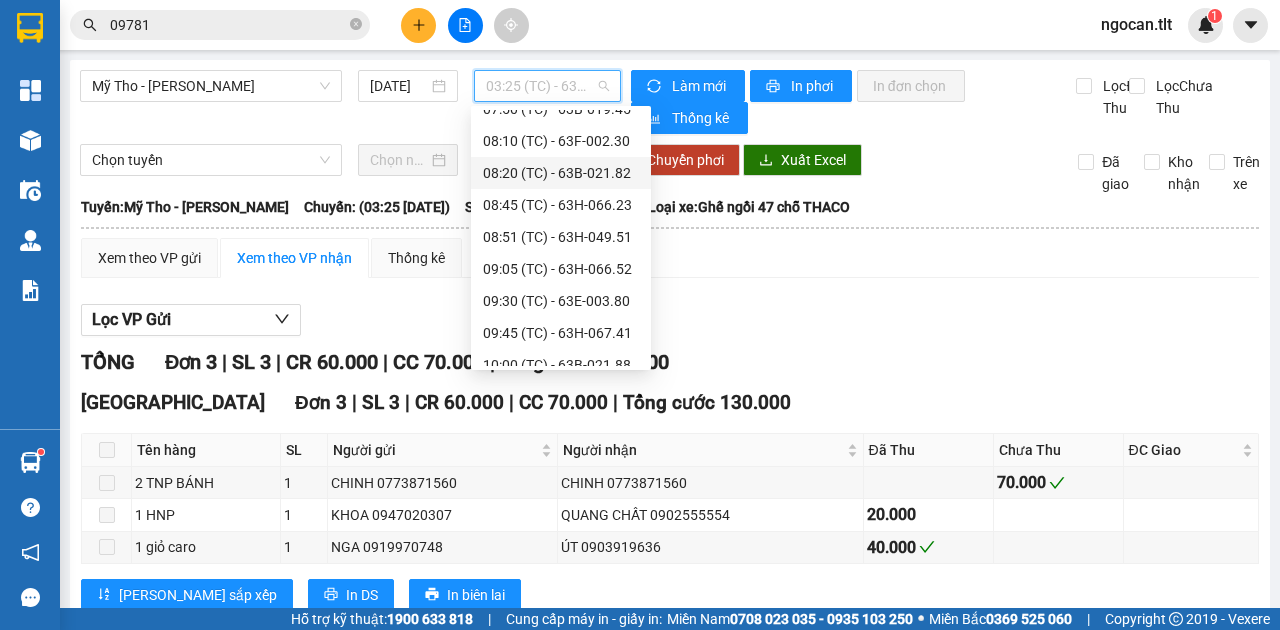 scroll, scrollTop: 512, scrollLeft: 0, axis: vertical 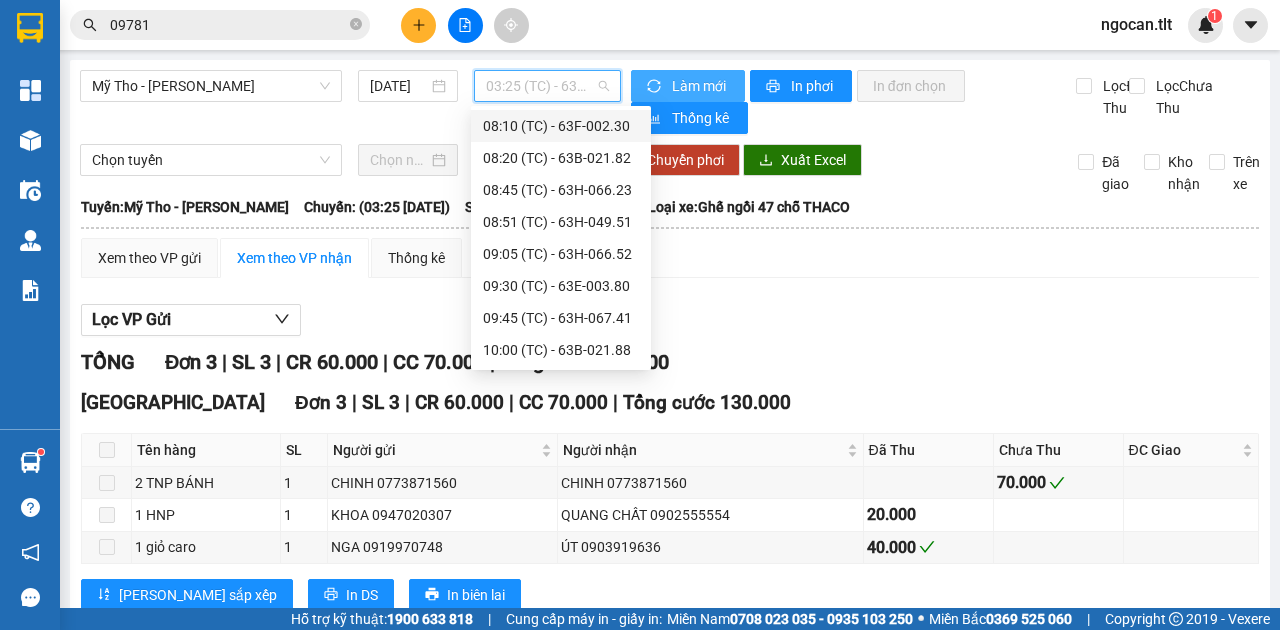 click on "Làm mới" at bounding box center (700, 86) 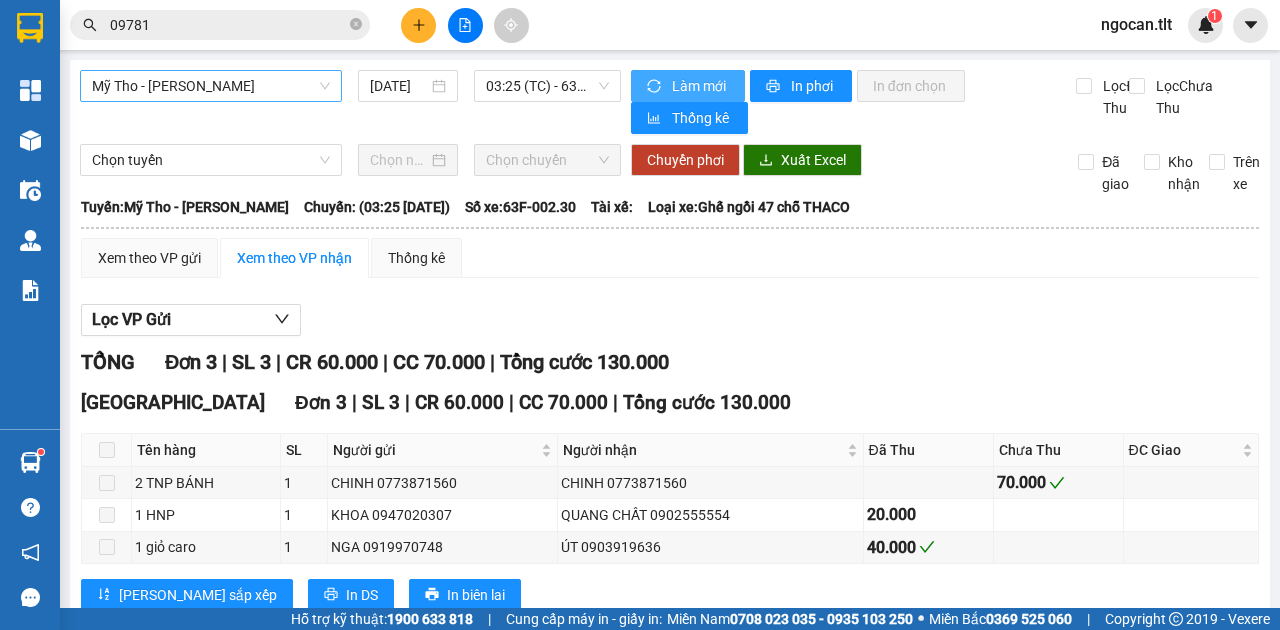 click on "Mỹ Tho - [PERSON_NAME]" at bounding box center (211, 86) 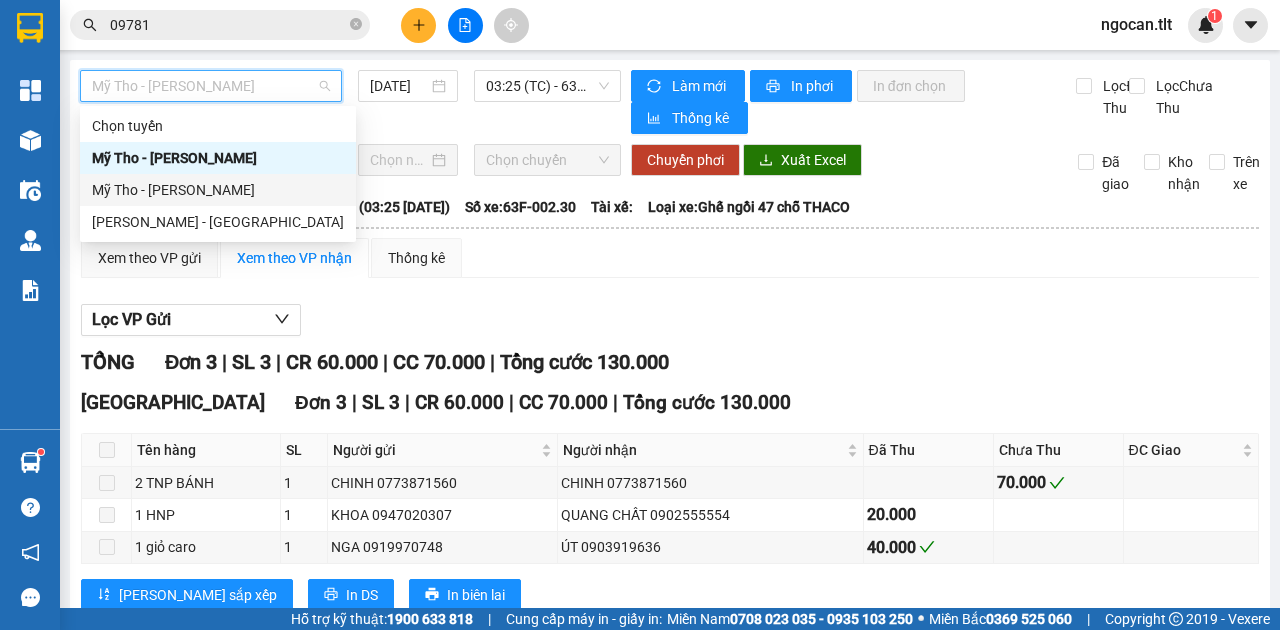 click on "Mỹ Tho - [PERSON_NAME]" at bounding box center [218, 190] 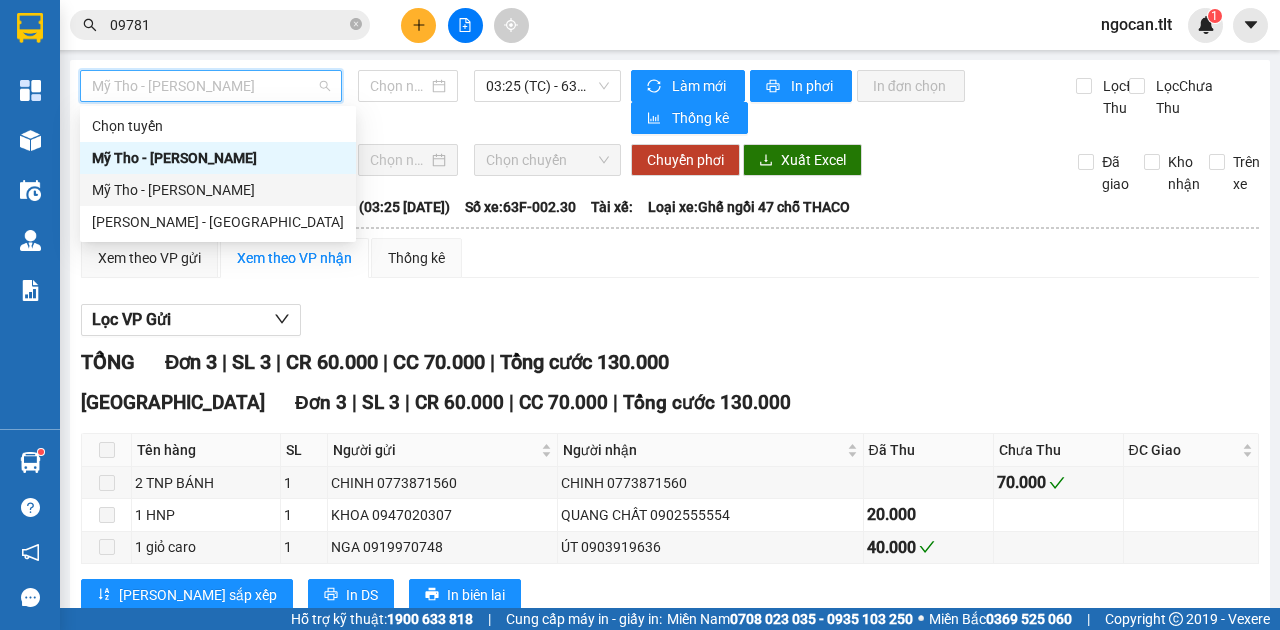 type on "[DATE]" 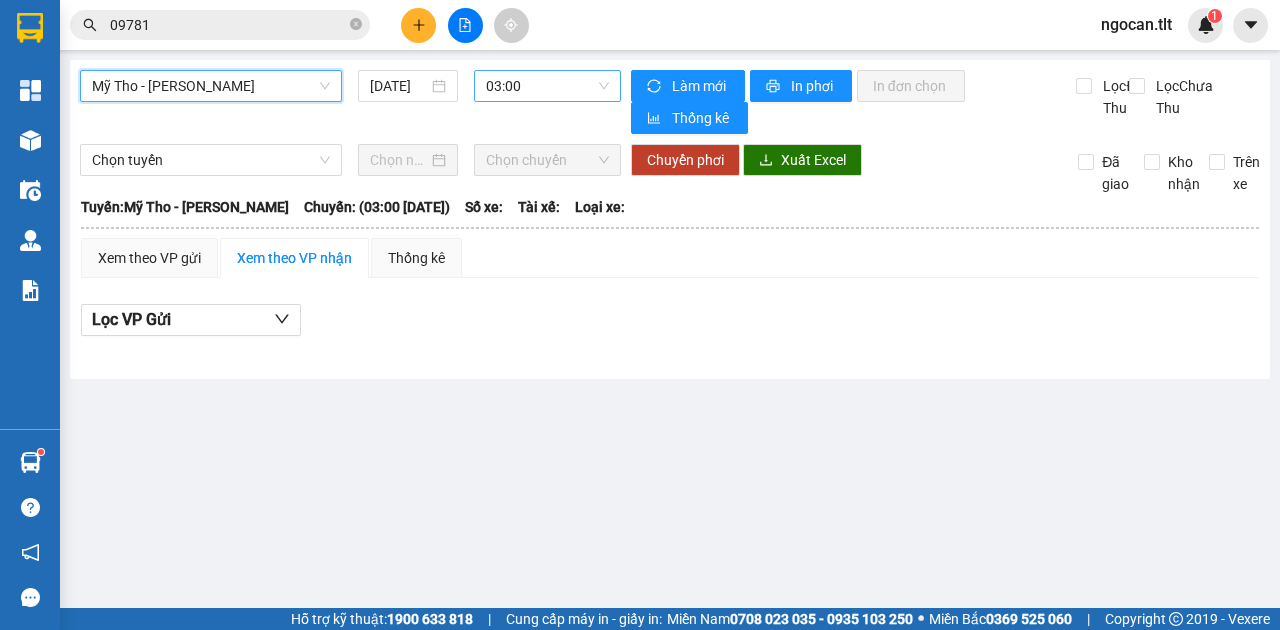click on "03:00" at bounding box center [547, 86] 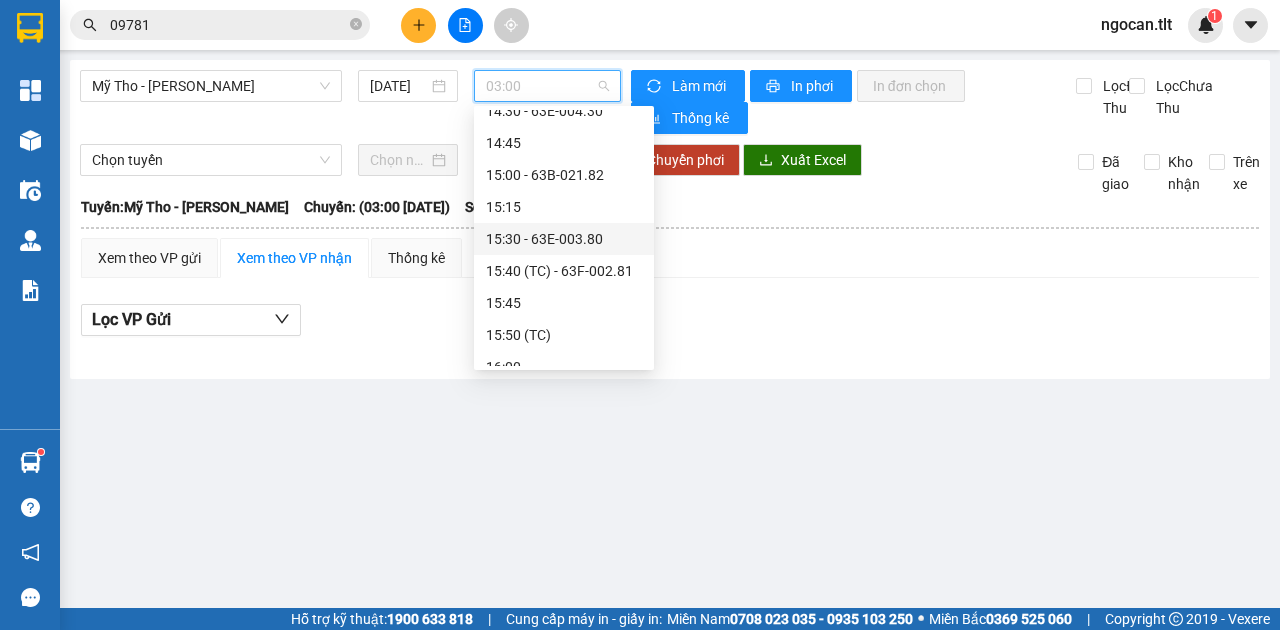 scroll, scrollTop: 1898, scrollLeft: 0, axis: vertical 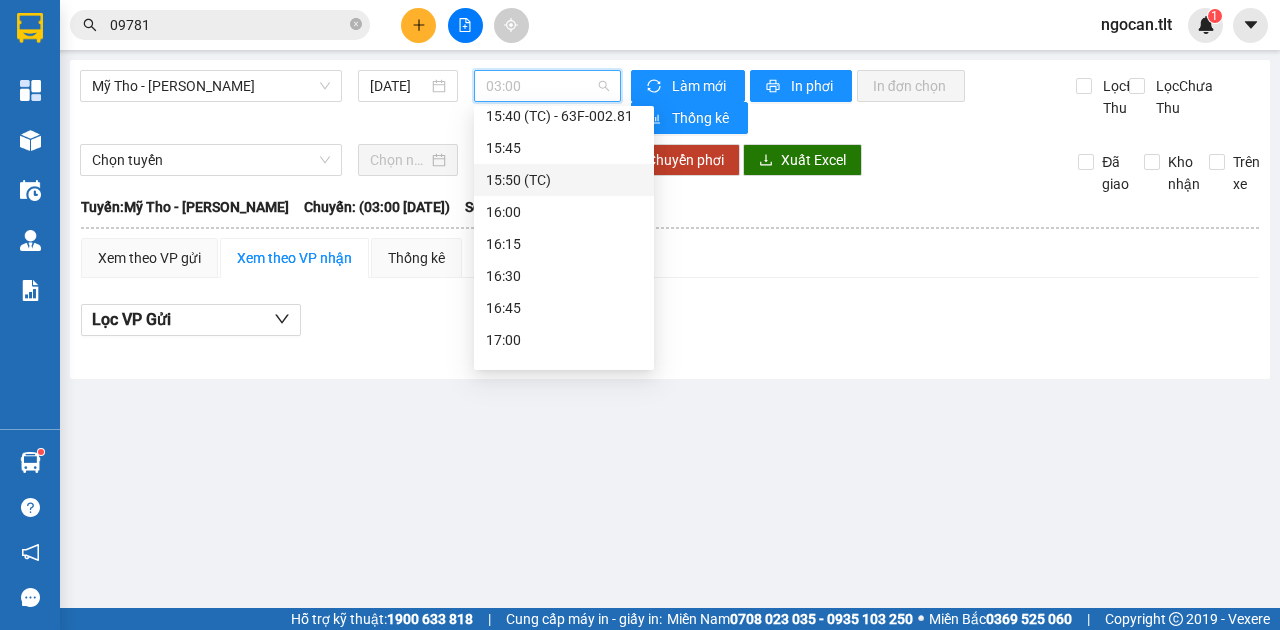 click on "16:00" at bounding box center [564, 212] 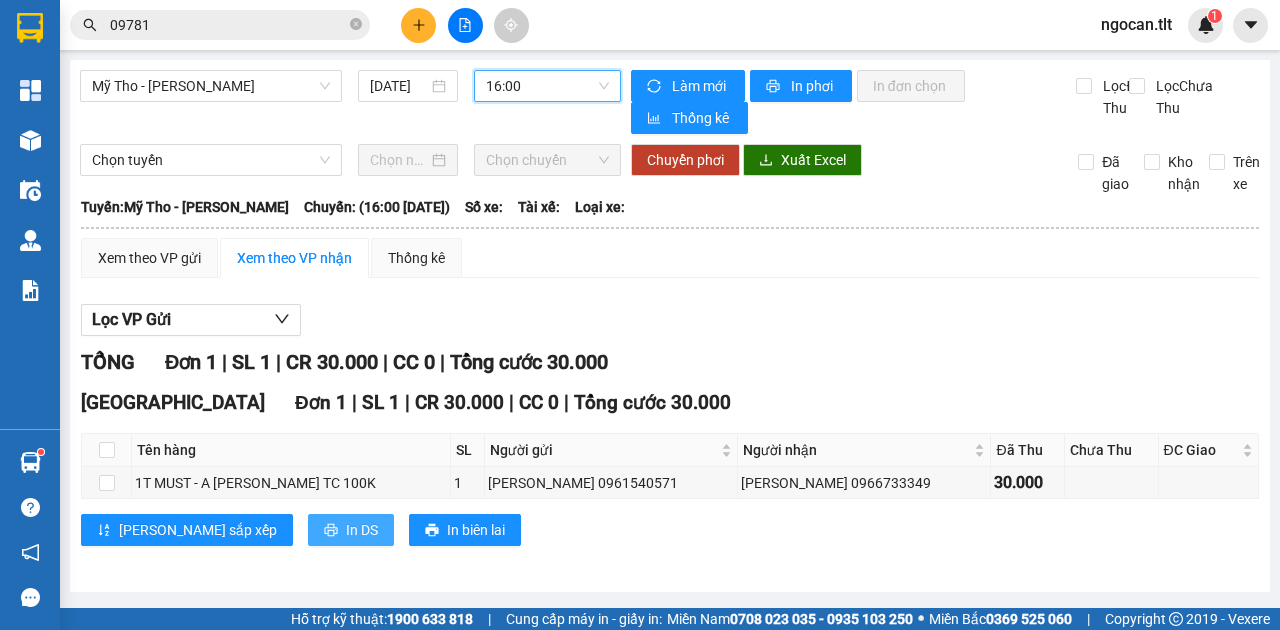 click on "In DS" at bounding box center [362, 530] 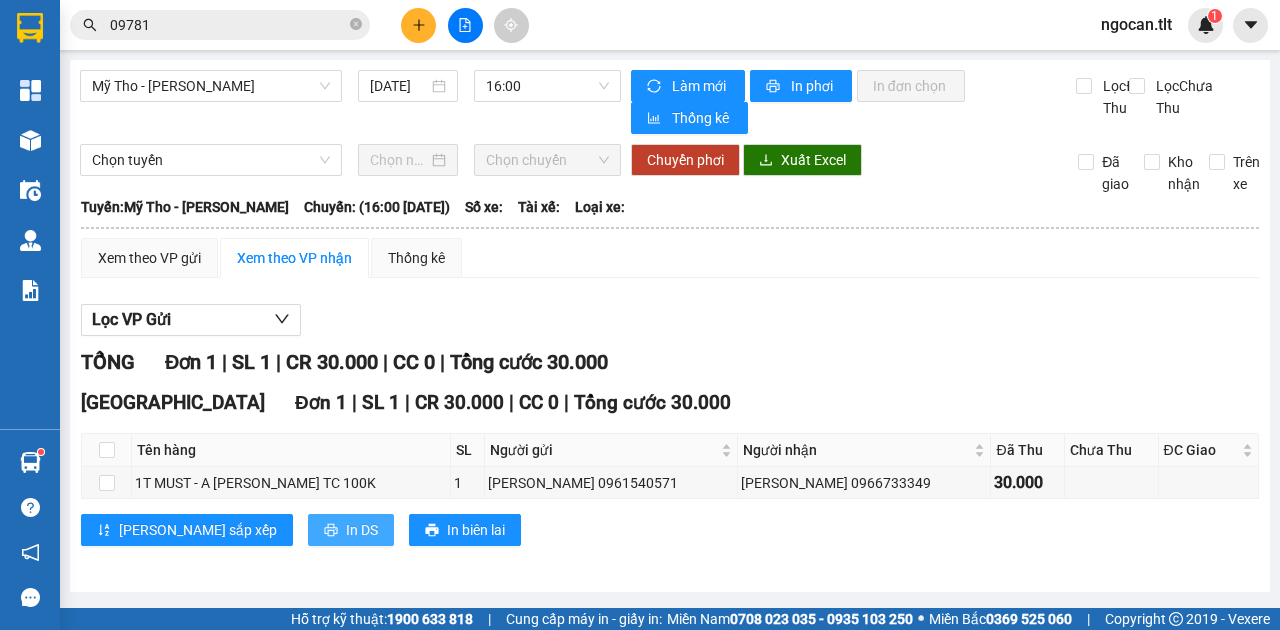 scroll, scrollTop: 0, scrollLeft: 0, axis: both 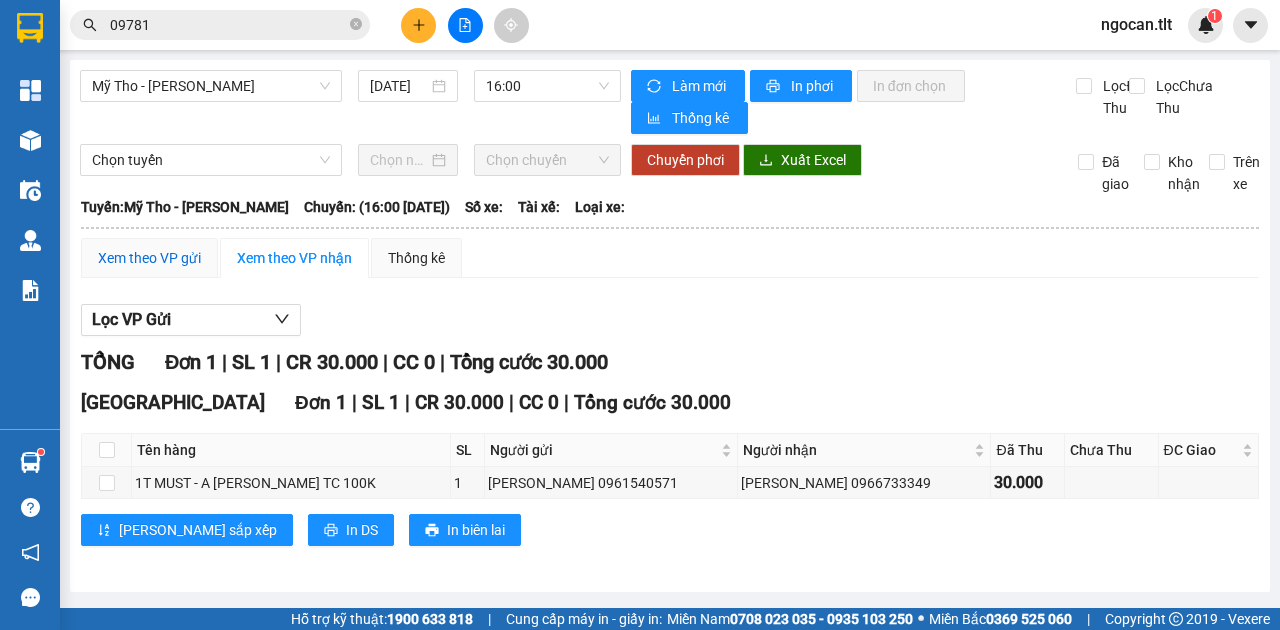 click on "Xem theo VP gửi" at bounding box center (149, 258) 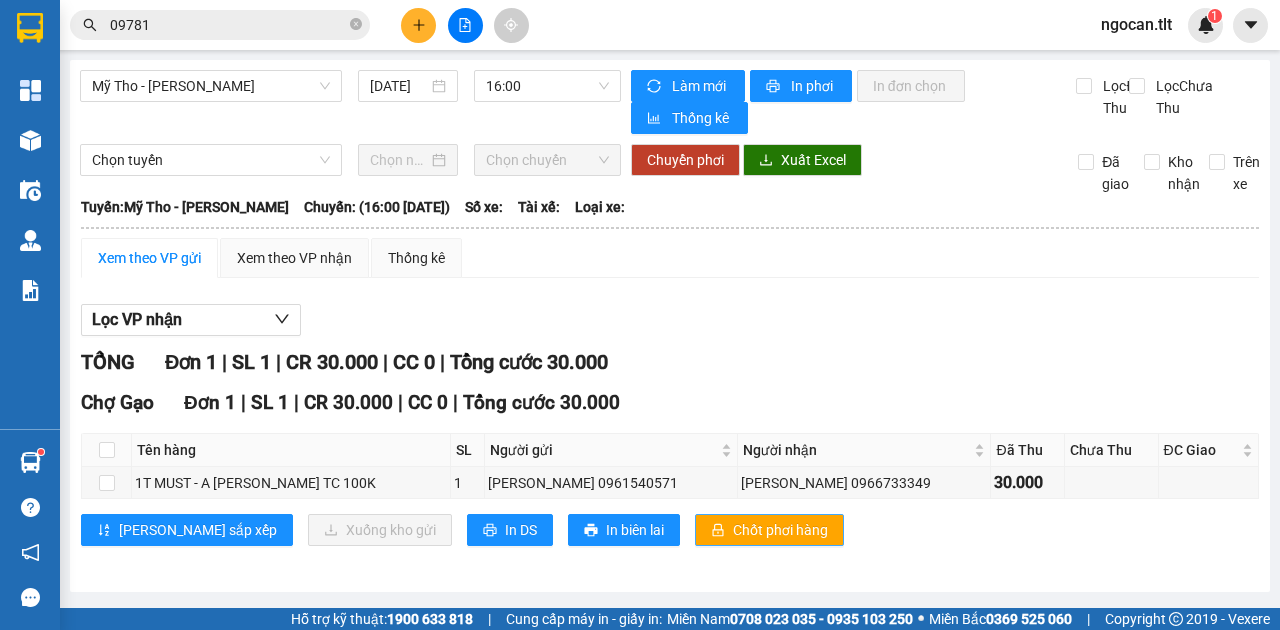 click on "Chốt phơi hàng" at bounding box center (780, 530) 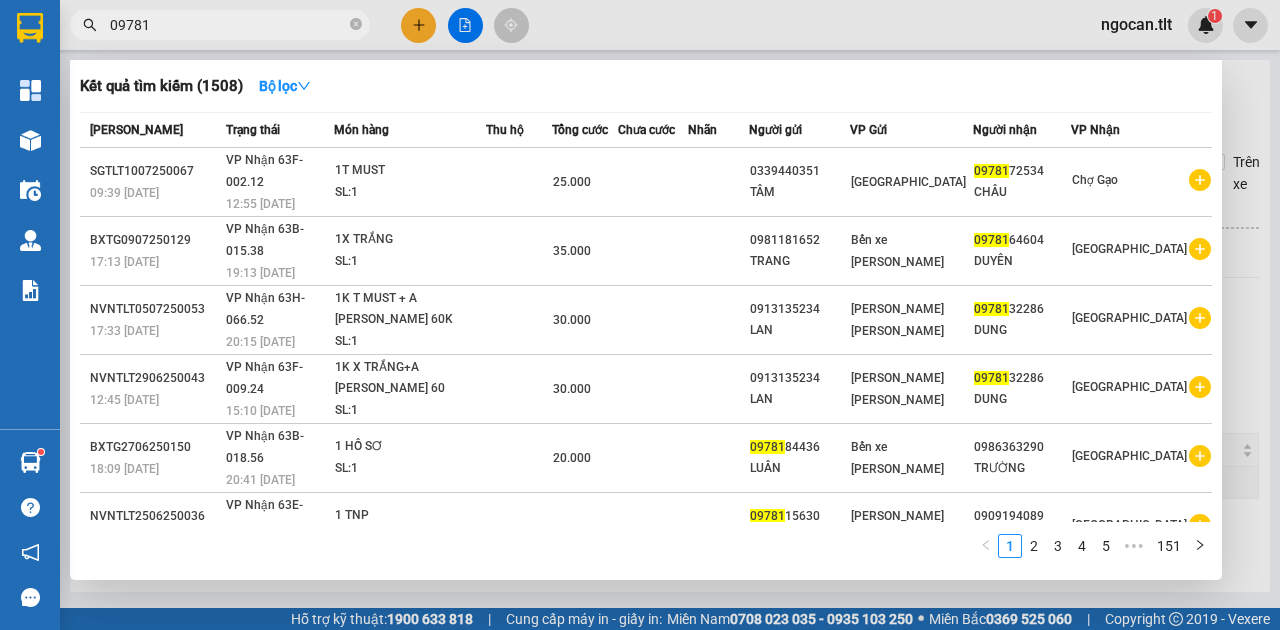 drag, startPoint x: 181, startPoint y: 34, endPoint x: 85, endPoint y: 37, distance: 96.04687 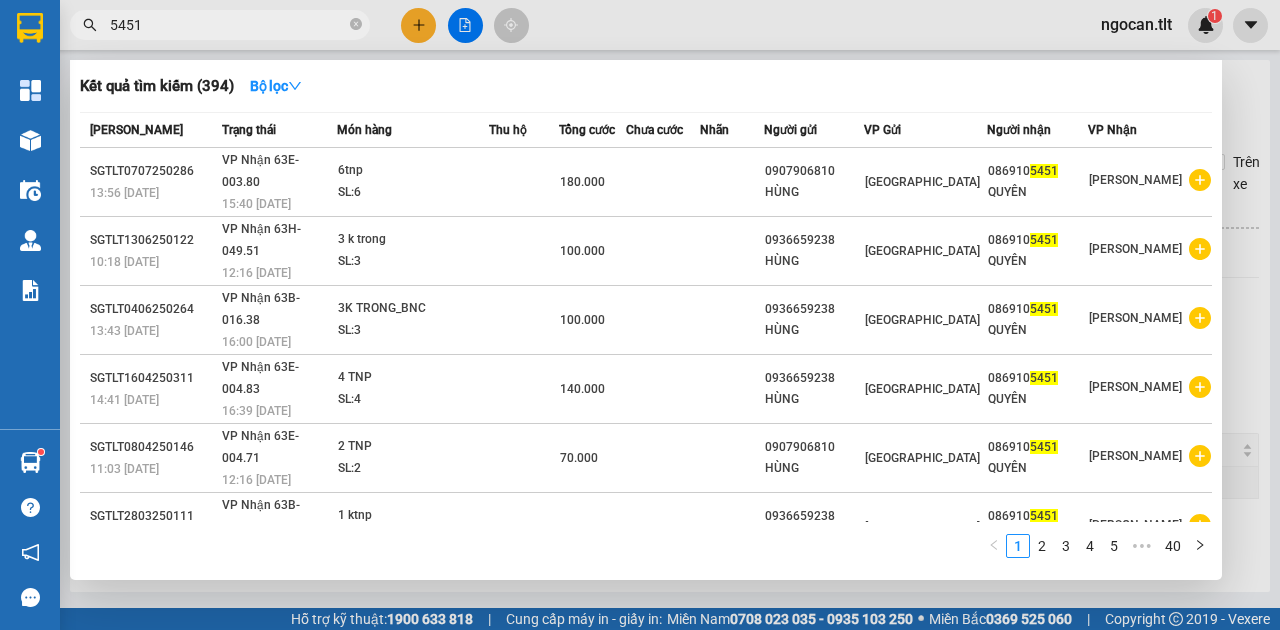 drag, startPoint x: 148, startPoint y: 29, endPoint x: 60, endPoint y: 30, distance: 88.005684 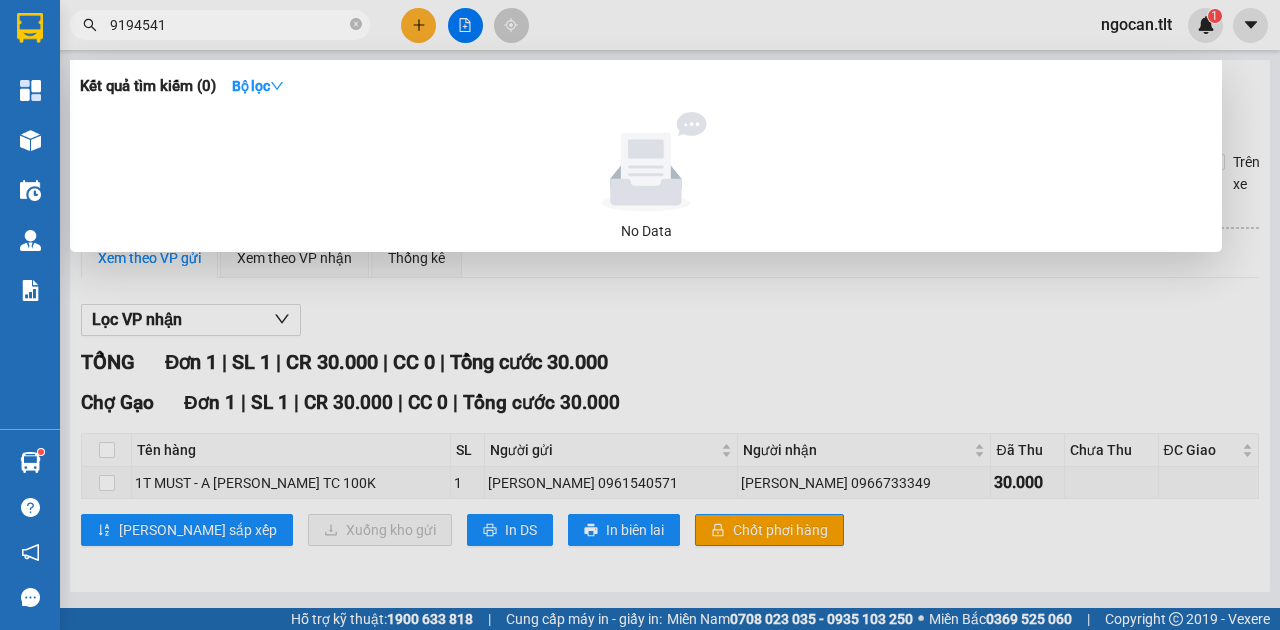 type on "9194541" 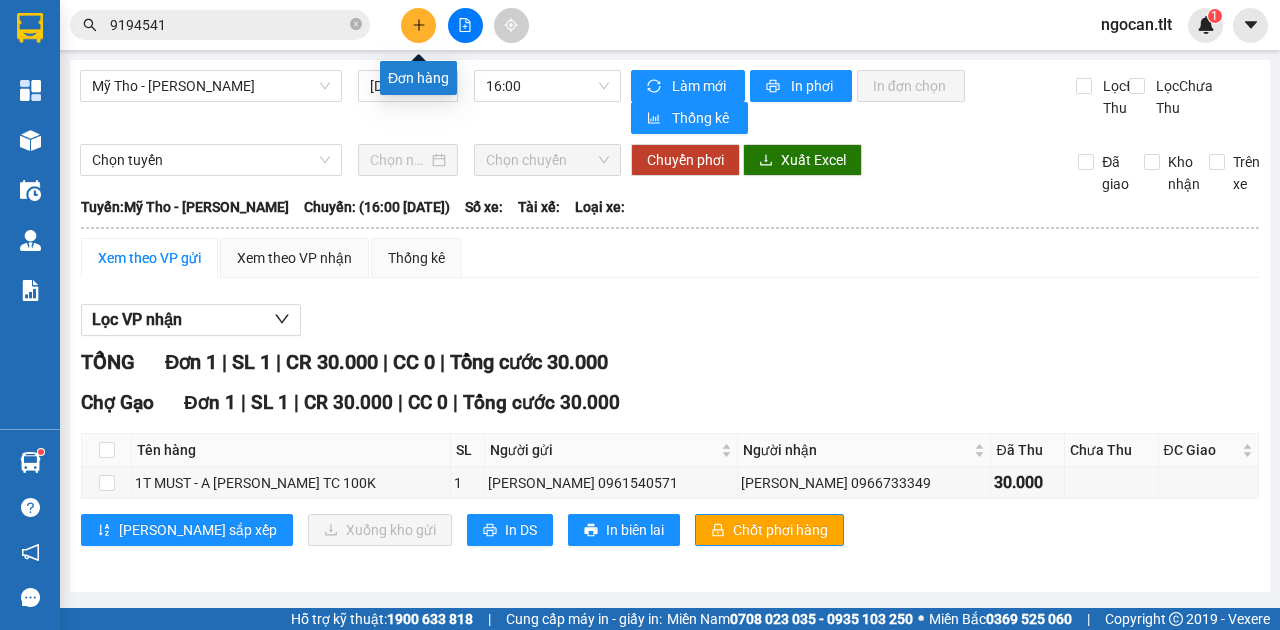 click at bounding box center (418, 25) 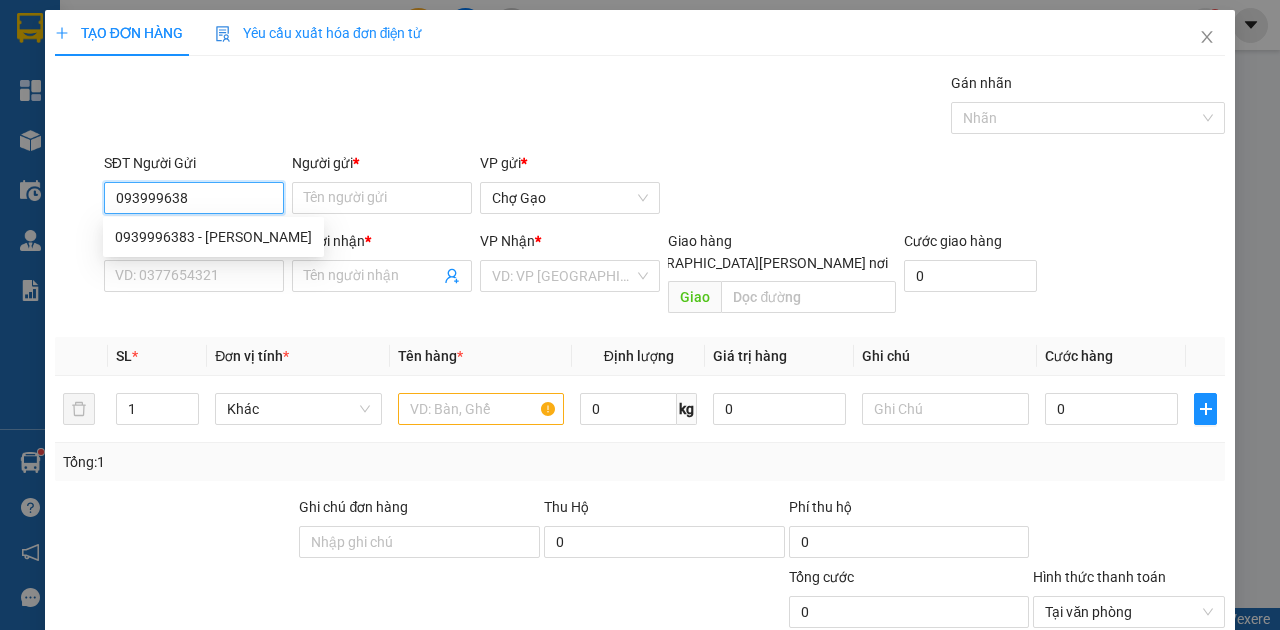 type on "0939996383" 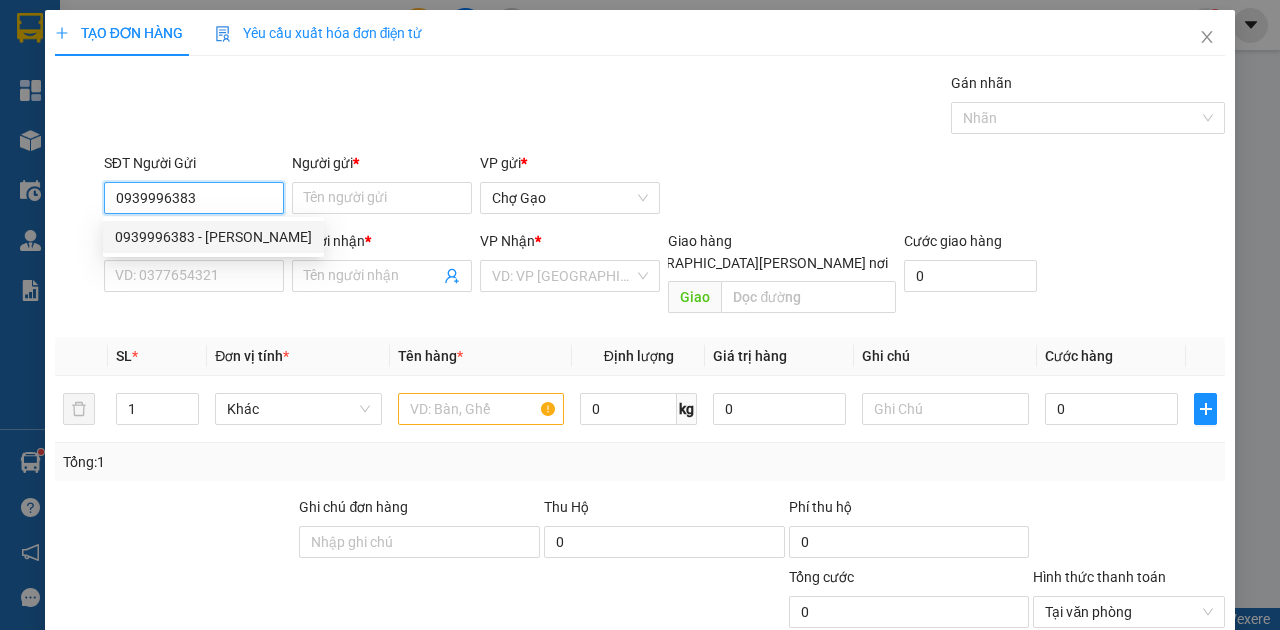 click on "0939996383 - [PERSON_NAME]" at bounding box center (213, 237) 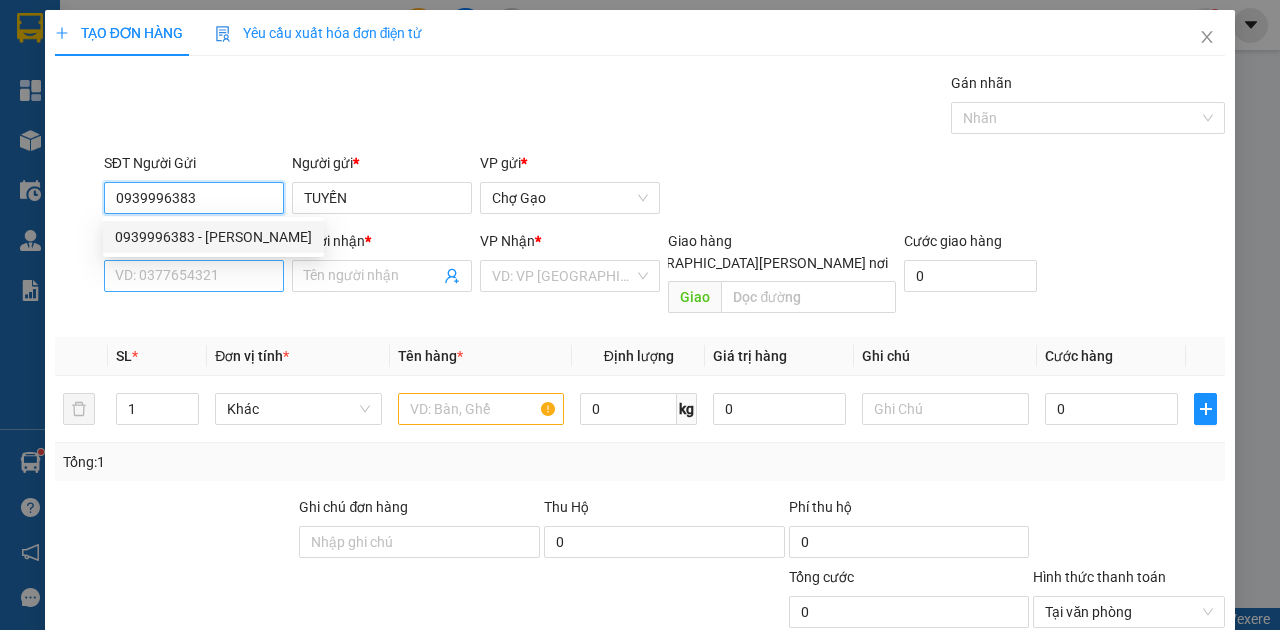 type on "0939996383" 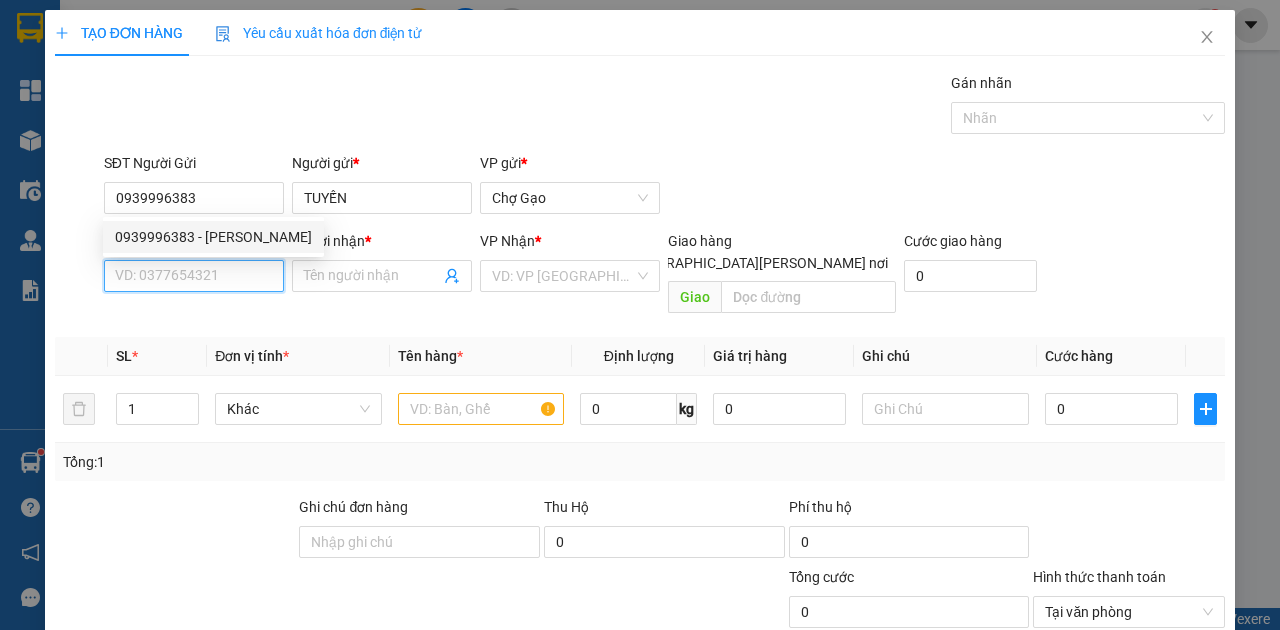 click on "SĐT Người Nhận  *" at bounding box center (194, 276) 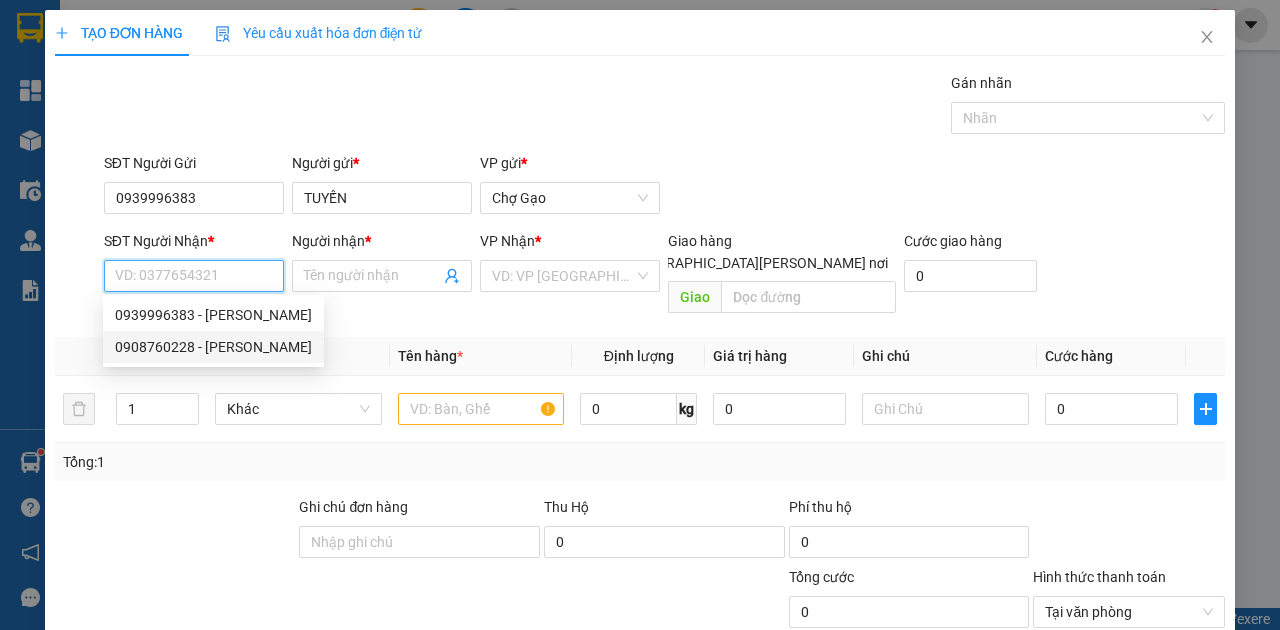 click on "0908760228 - [PERSON_NAME]" at bounding box center (213, 347) 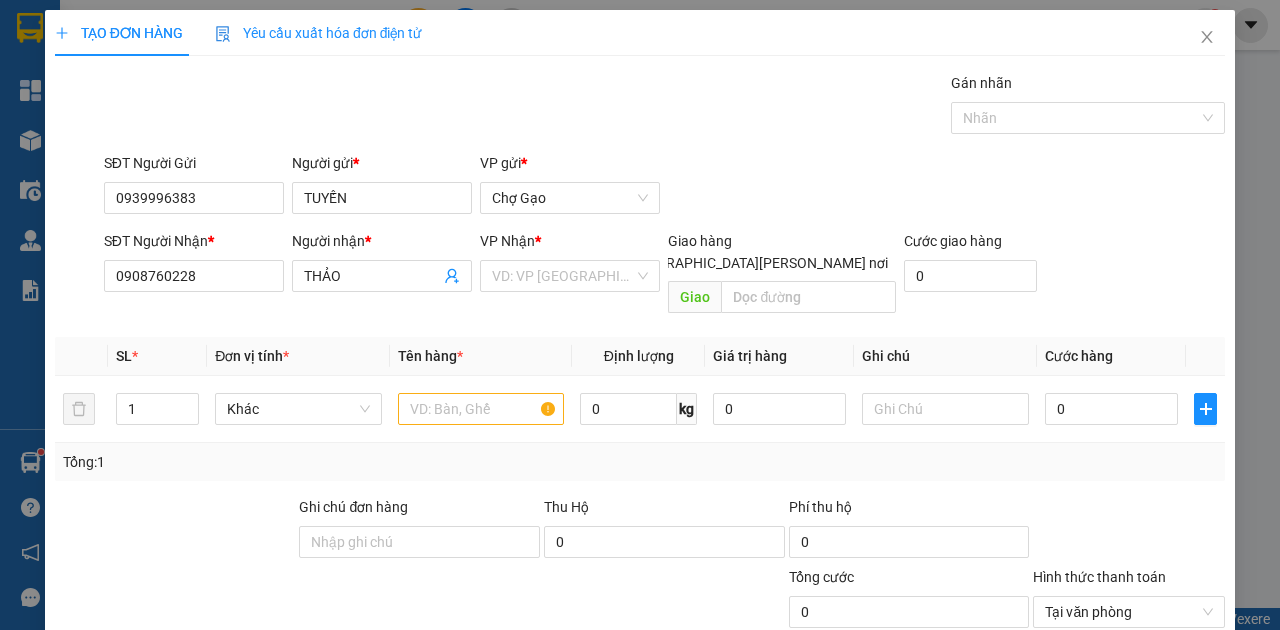 drag, startPoint x: 532, startPoint y: 257, endPoint x: 540, endPoint y: 283, distance: 27.202942 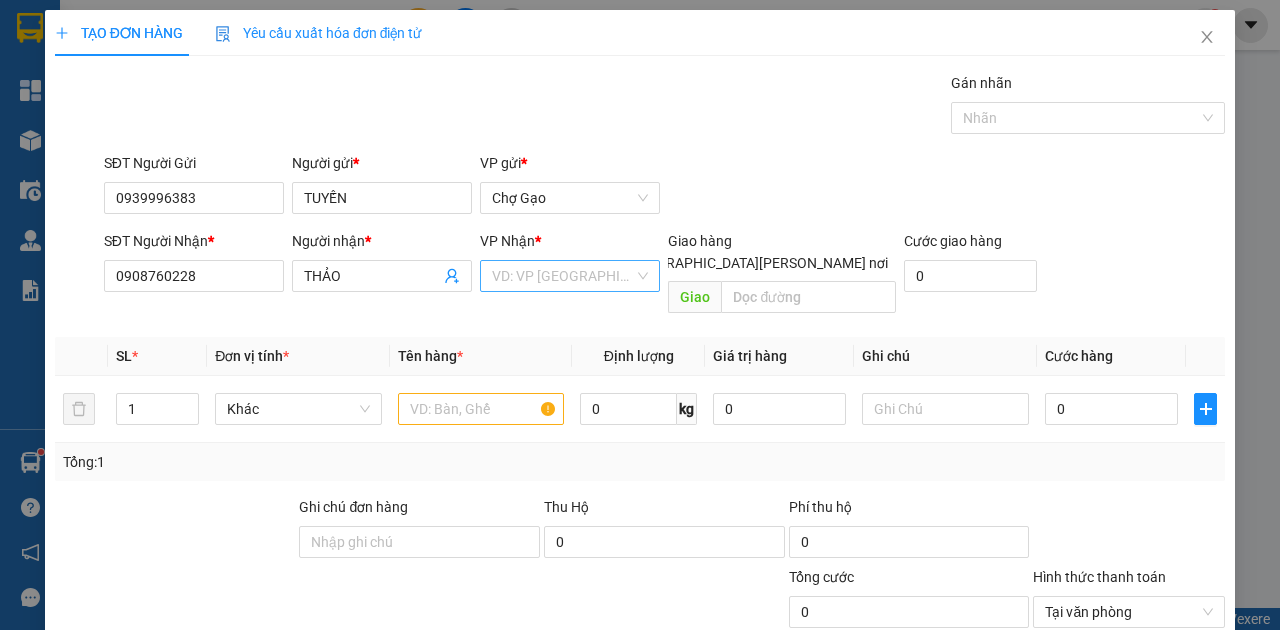 click on "VP Nhận  *" at bounding box center (570, 245) 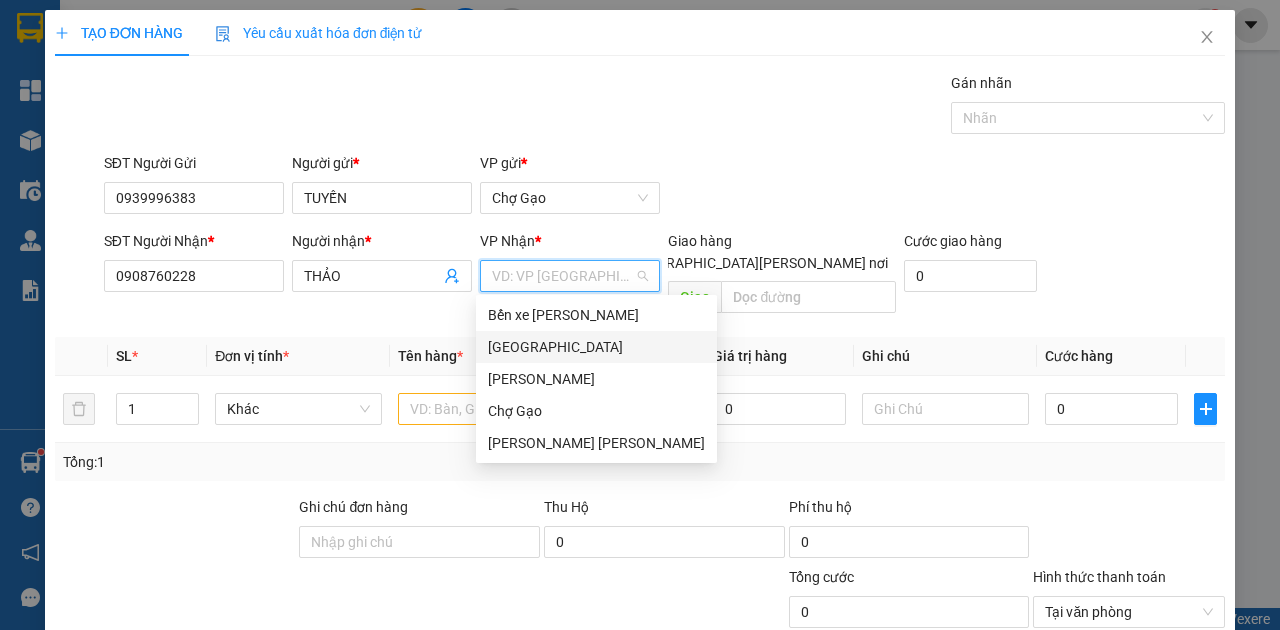 click on "[GEOGRAPHIC_DATA]" at bounding box center [596, 347] 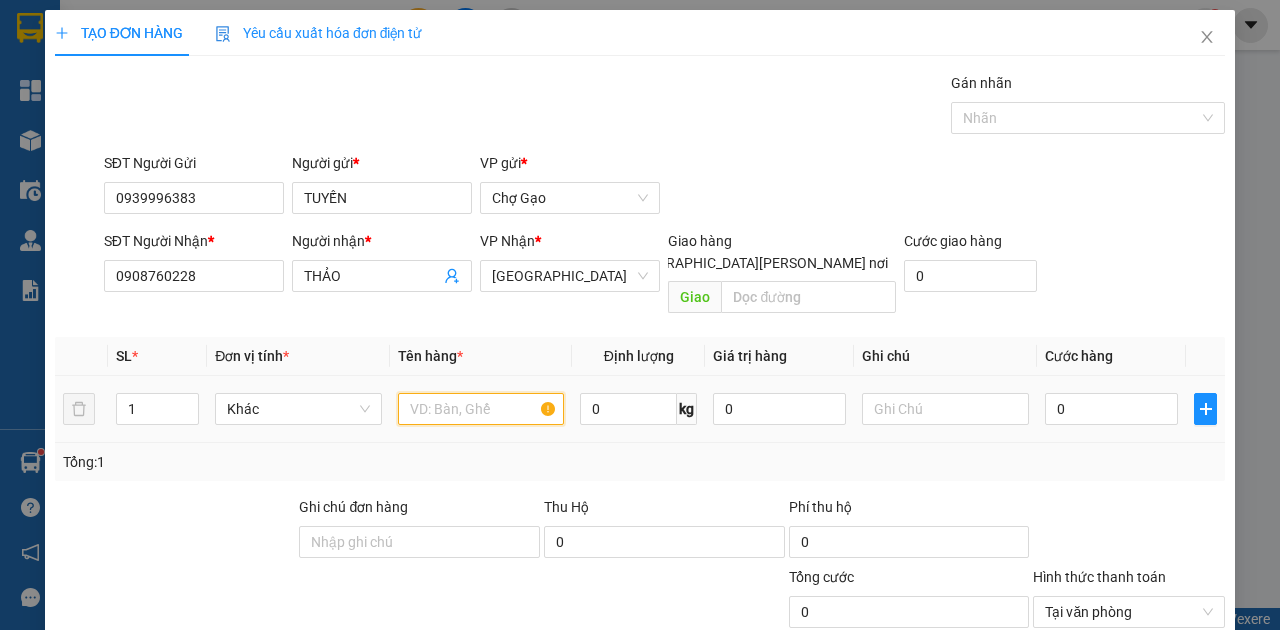 click at bounding box center [481, 409] 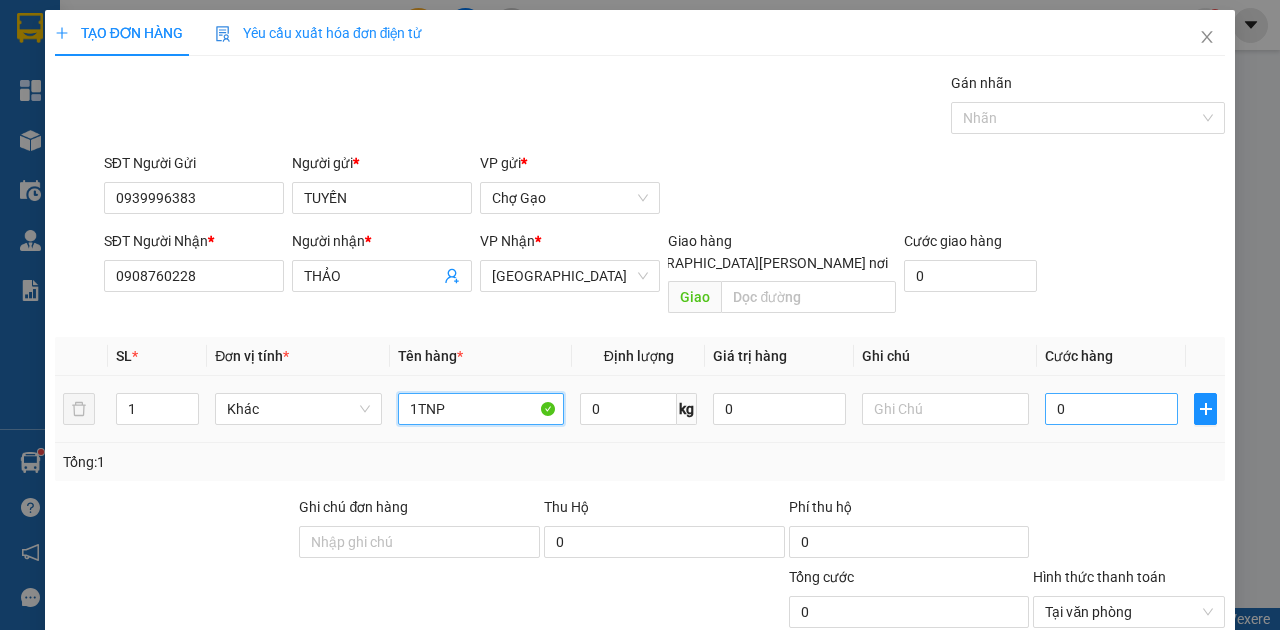 type on "1TNP" 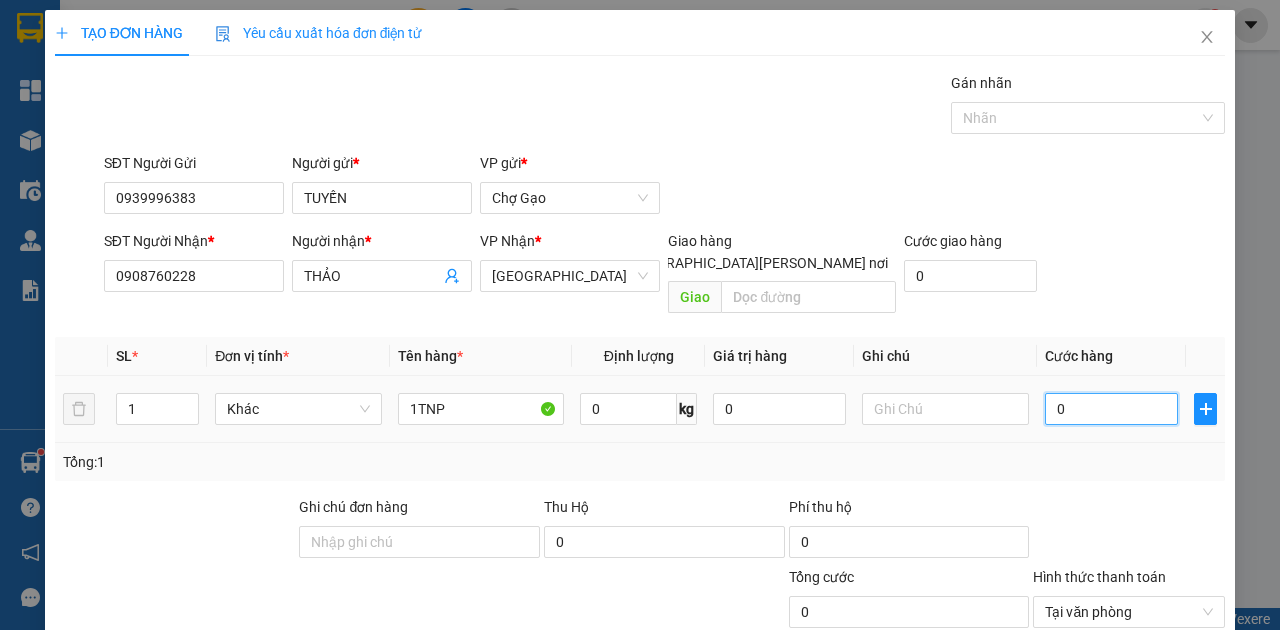 click on "0" at bounding box center (1111, 409) 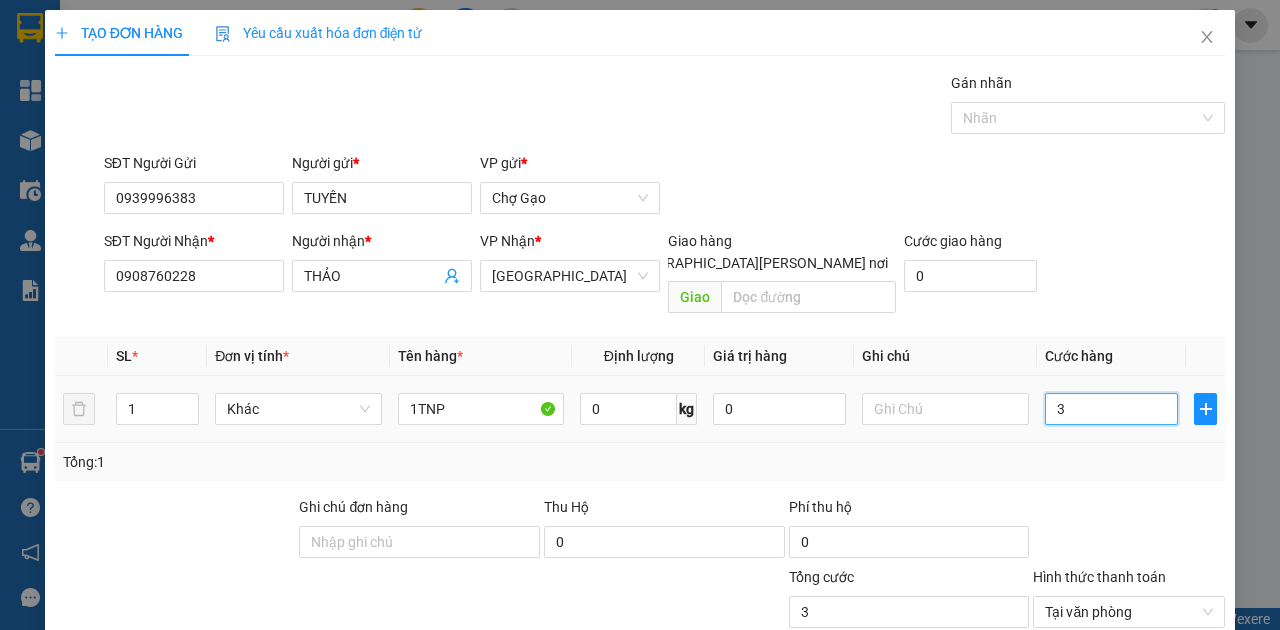 type on "30" 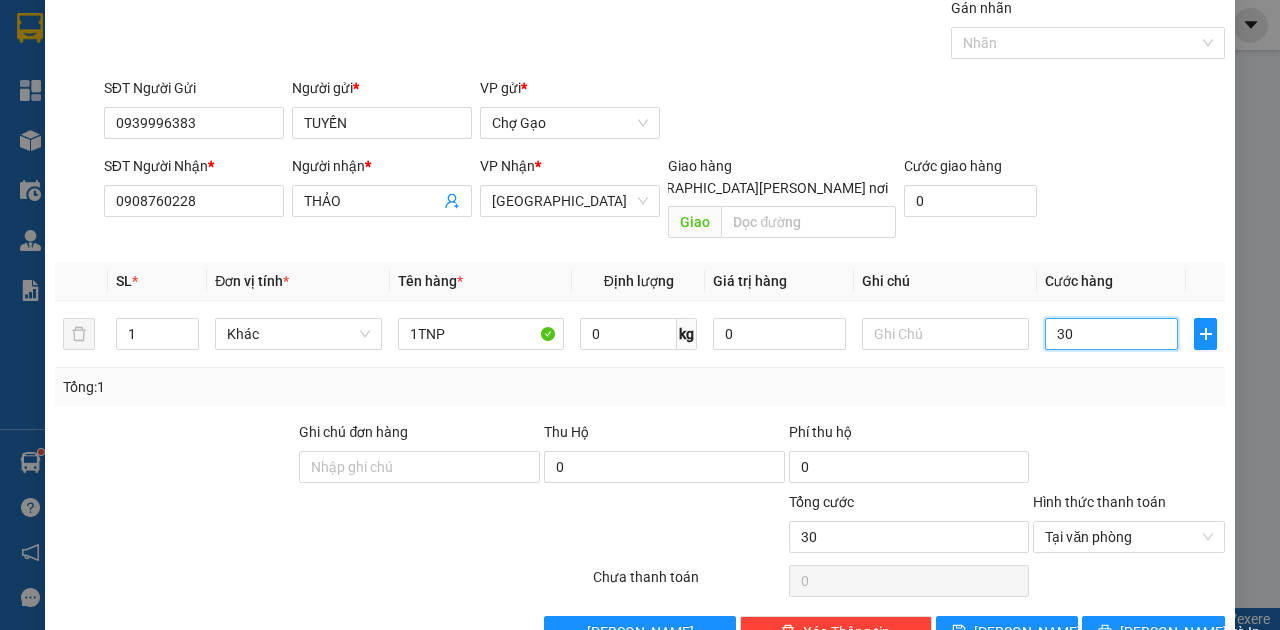 scroll, scrollTop: 107, scrollLeft: 0, axis: vertical 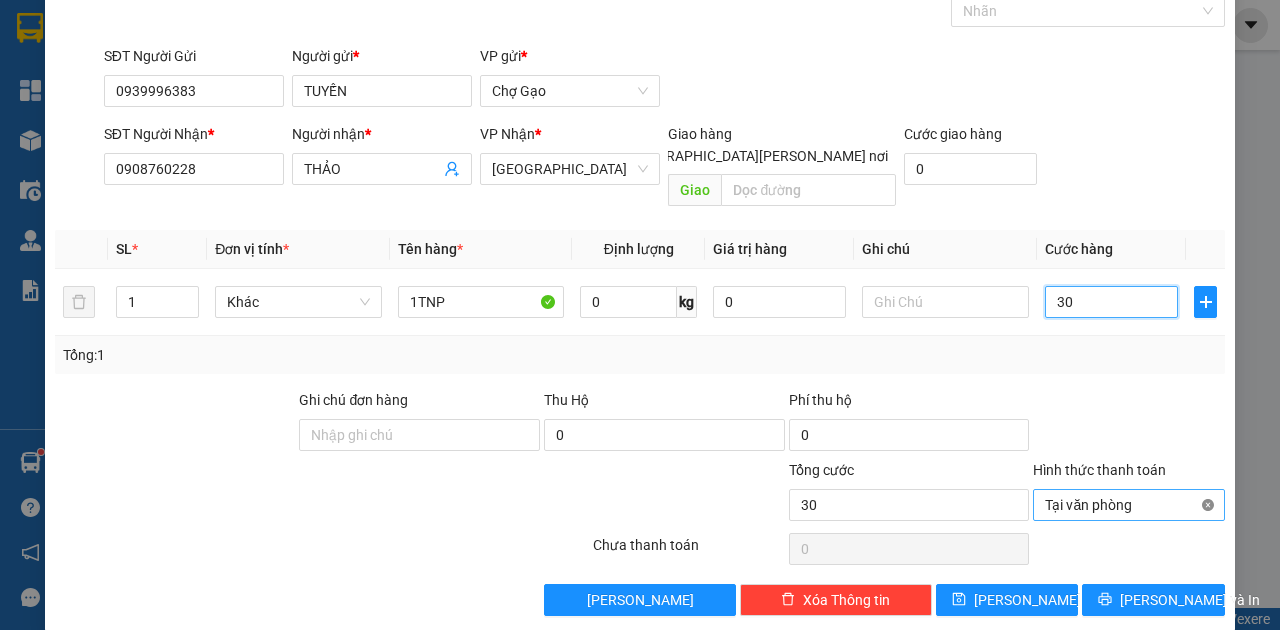 type on "30" 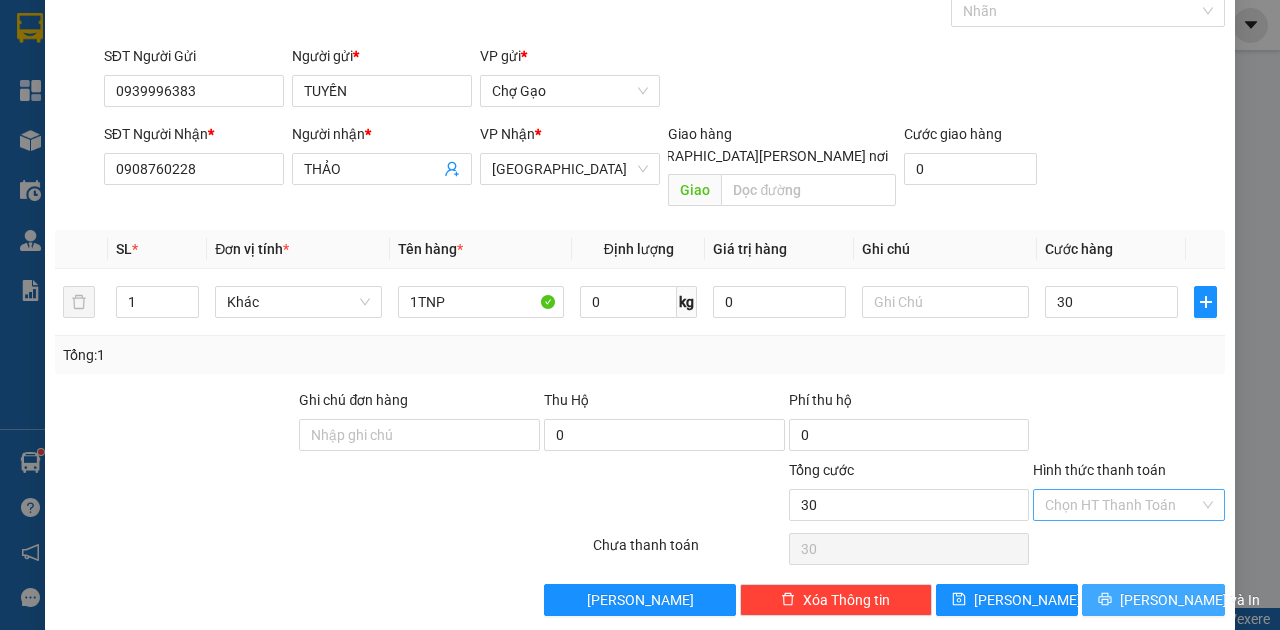 type on "30.000" 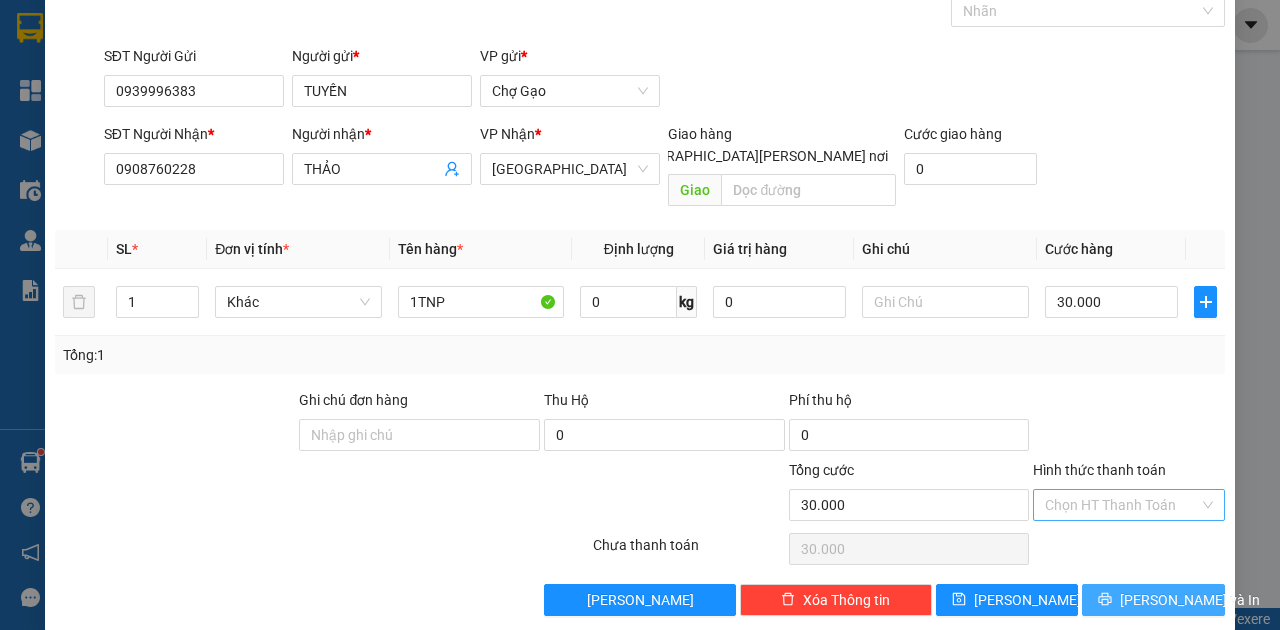 click on "[PERSON_NAME] và In" at bounding box center (1153, 600) 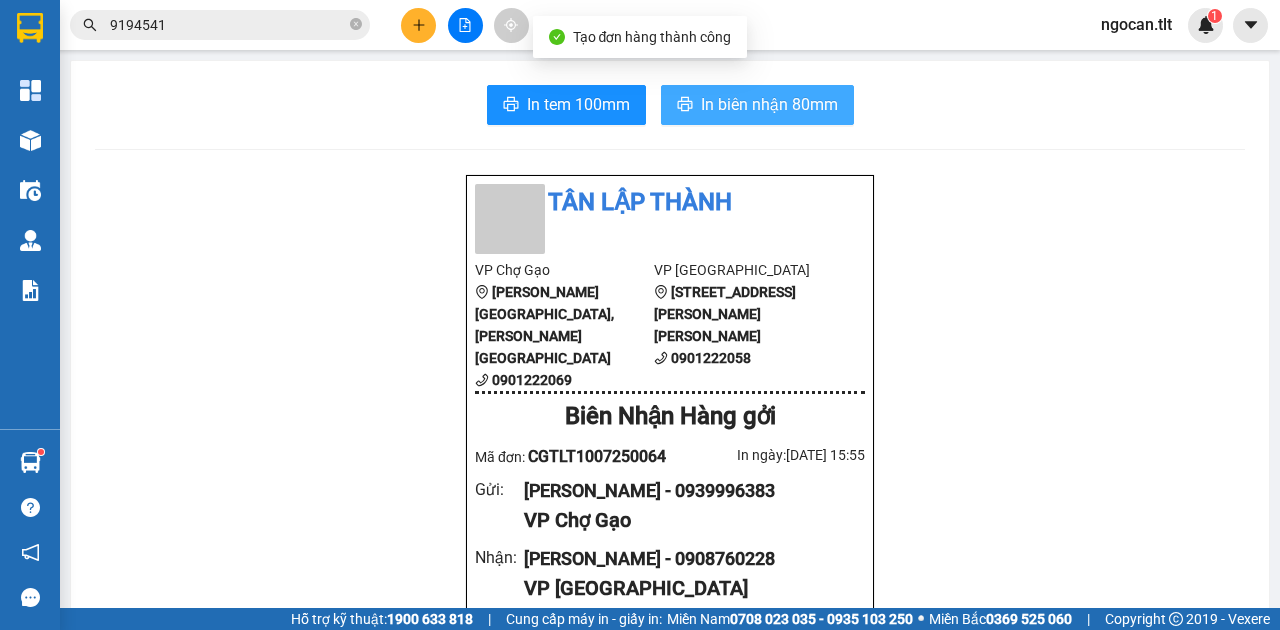 drag, startPoint x: 781, startPoint y: 115, endPoint x: 748, endPoint y: 109, distance: 33.54102 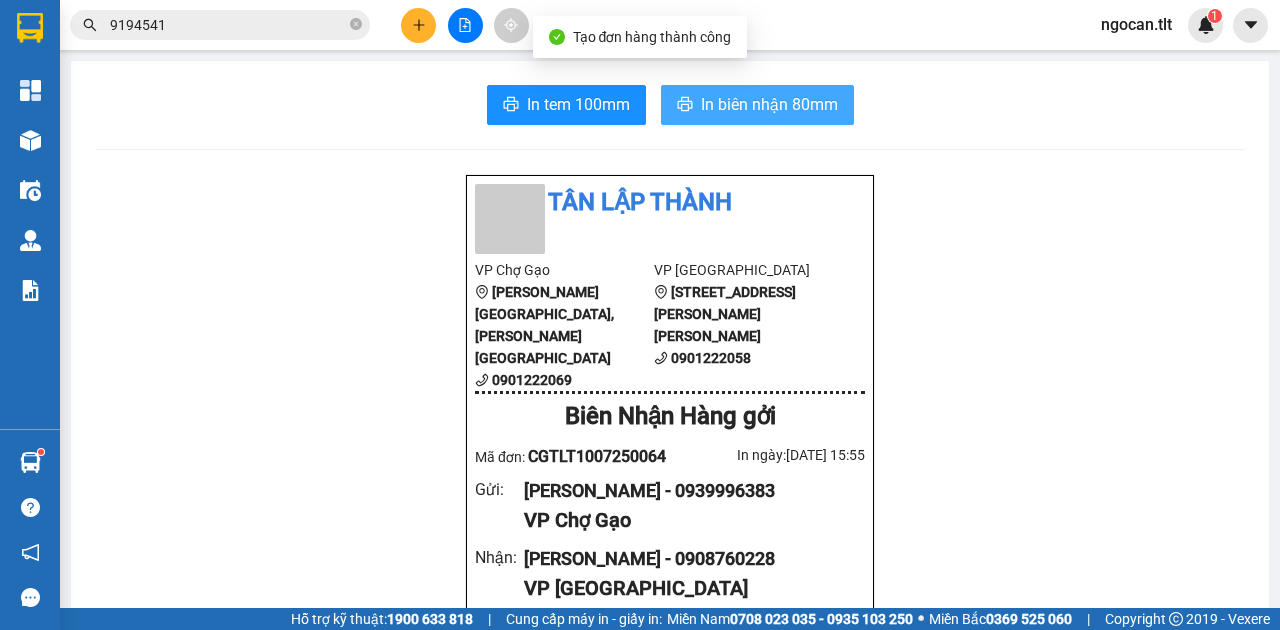 scroll, scrollTop: 0, scrollLeft: 0, axis: both 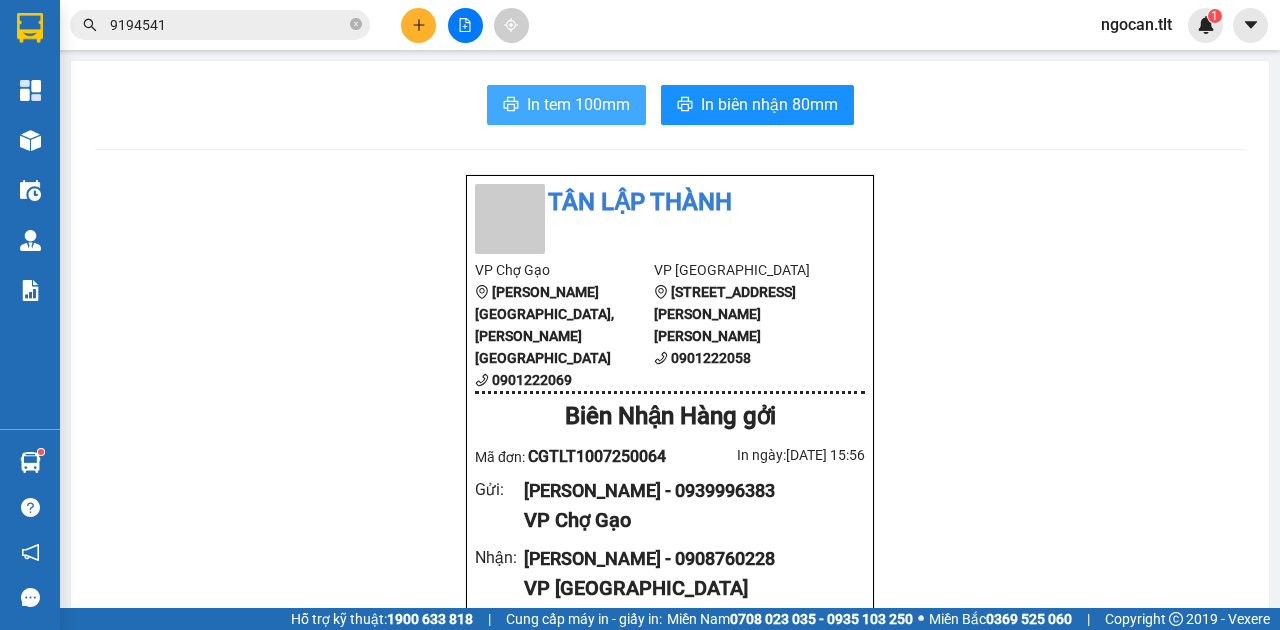 click on "In tem 100mm" at bounding box center (578, 104) 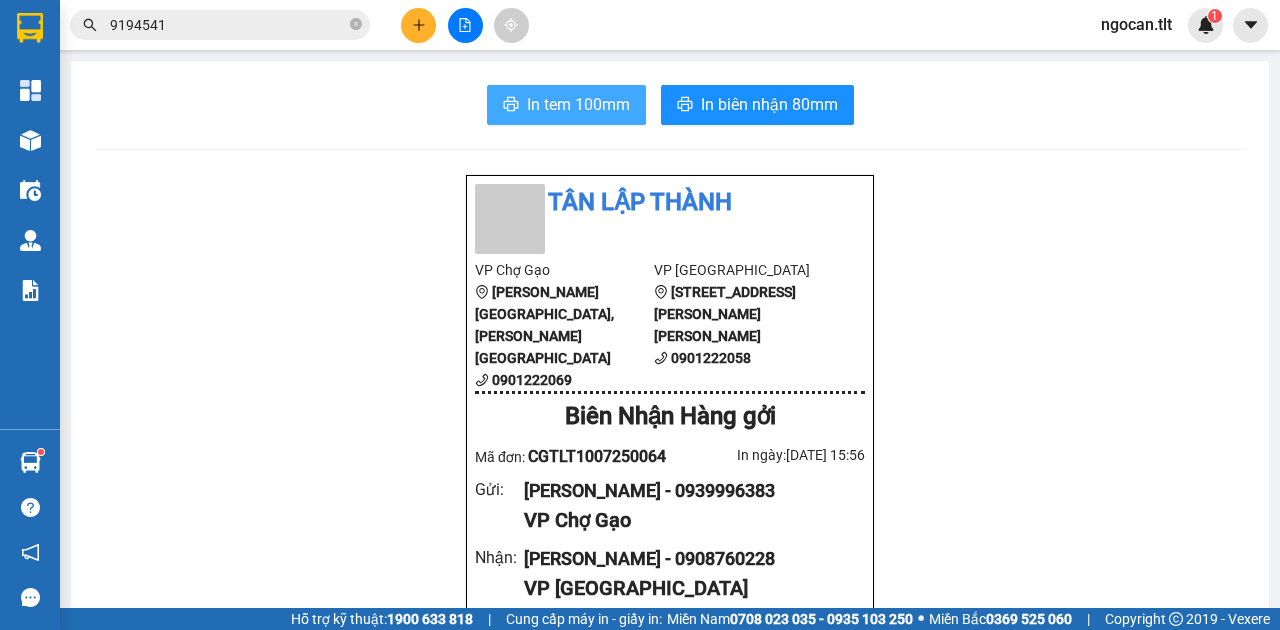 scroll, scrollTop: 0, scrollLeft: 0, axis: both 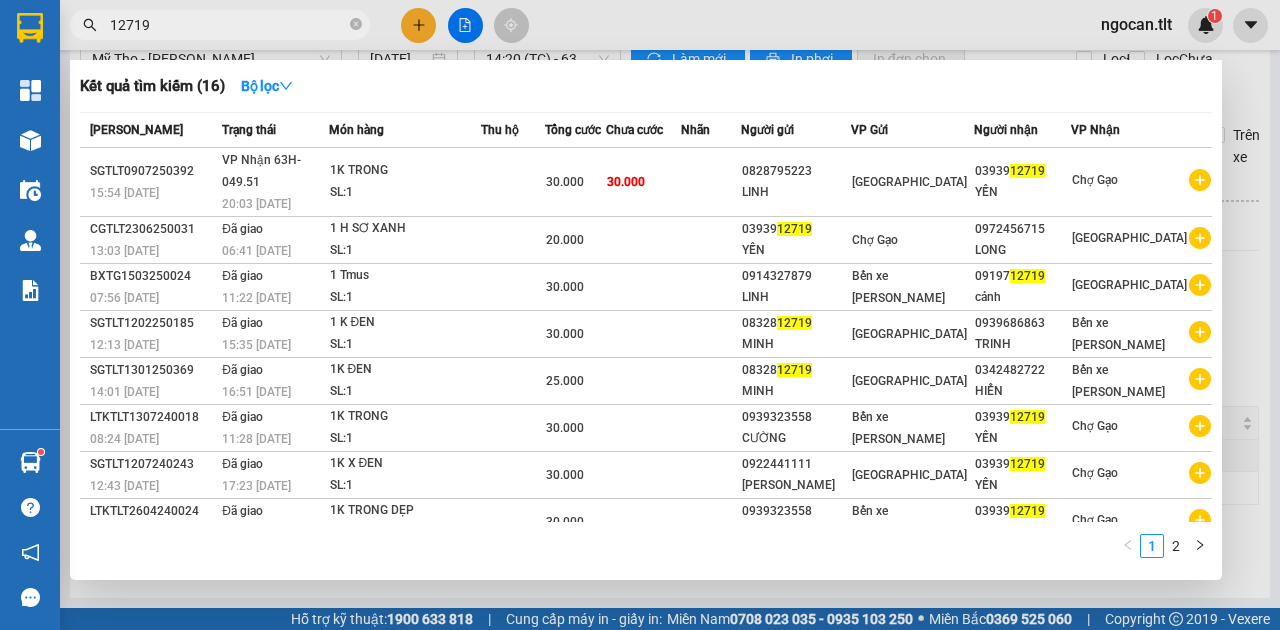 click on "12719" at bounding box center (228, 25) 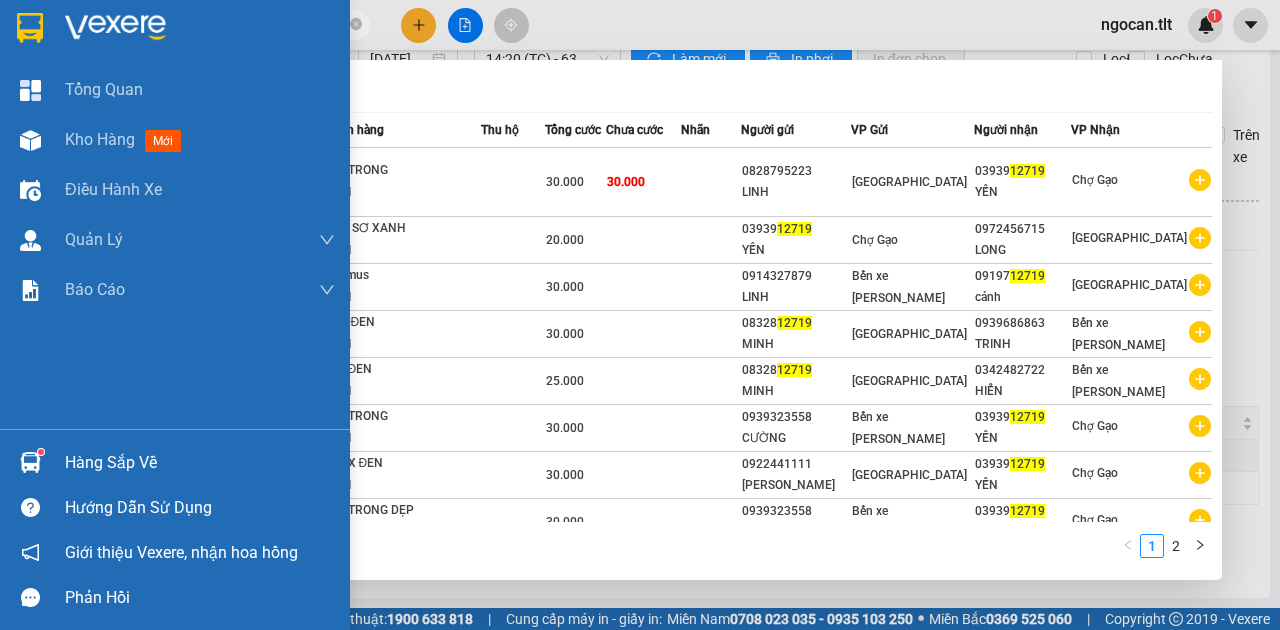 drag, startPoint x: 172, startPoint y: 30, endPoint x: 56, endPoint y: 30, distance: 116 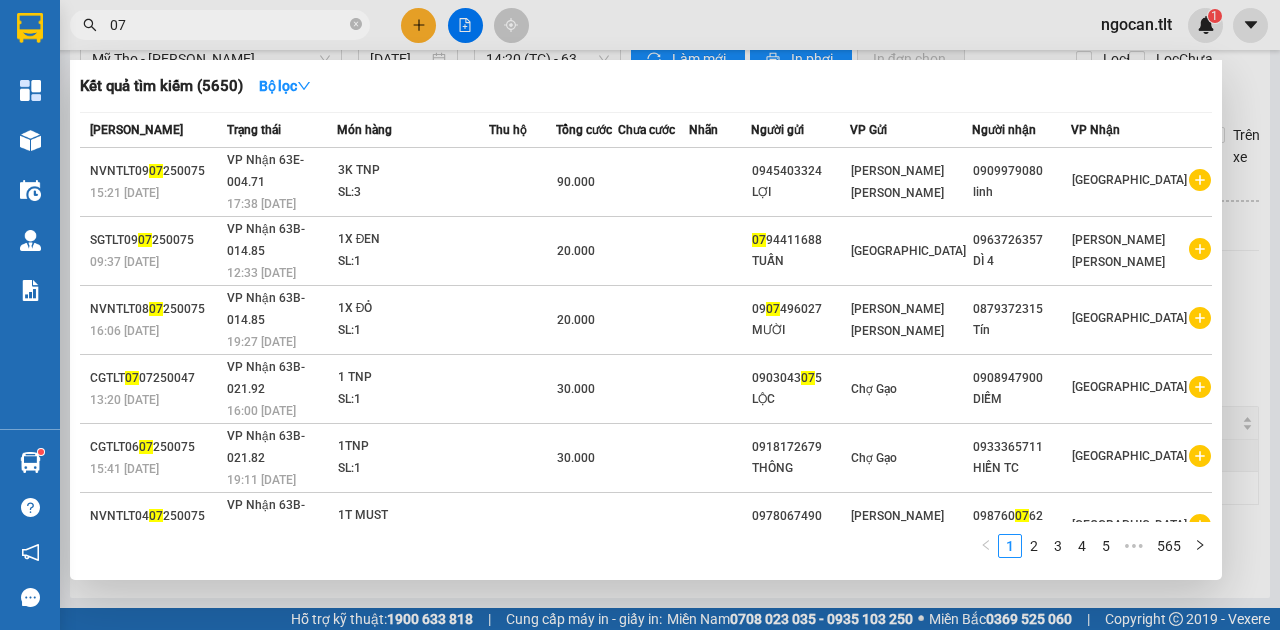 type on "0" 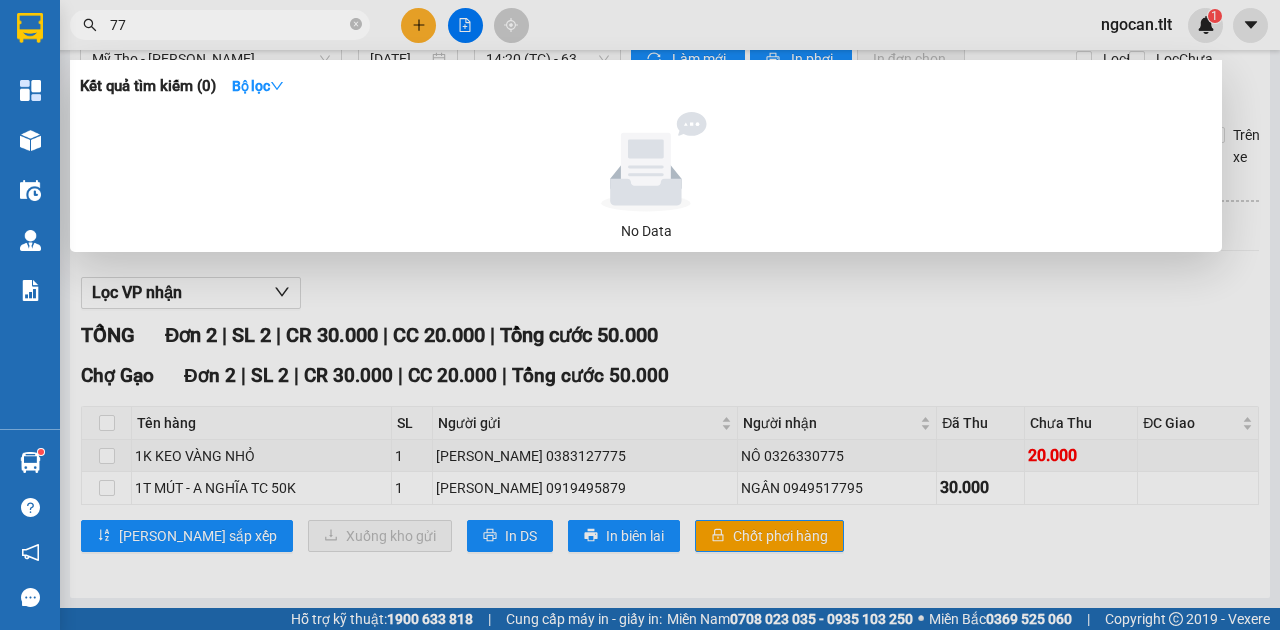 type on "7" 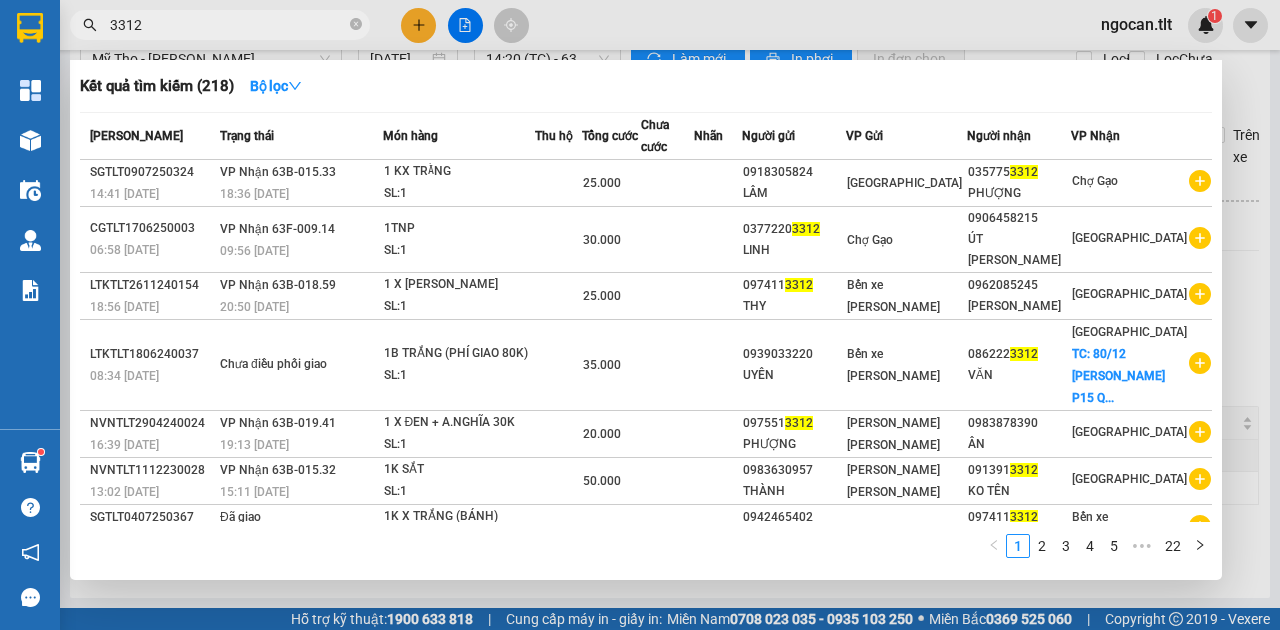 type on "3312" 